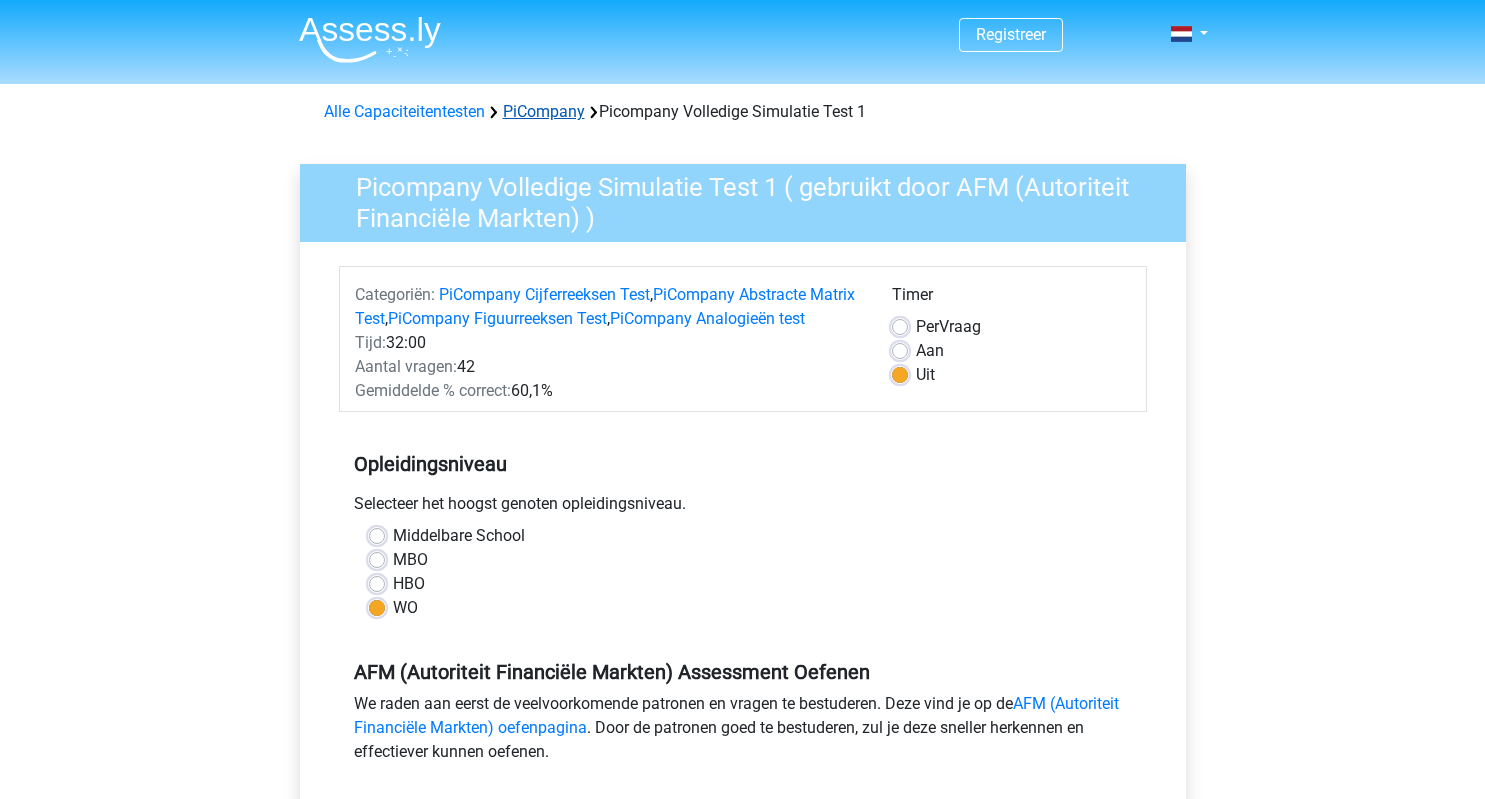 scroll, scrollTop: 0, scrollLeft: 0, axis: both 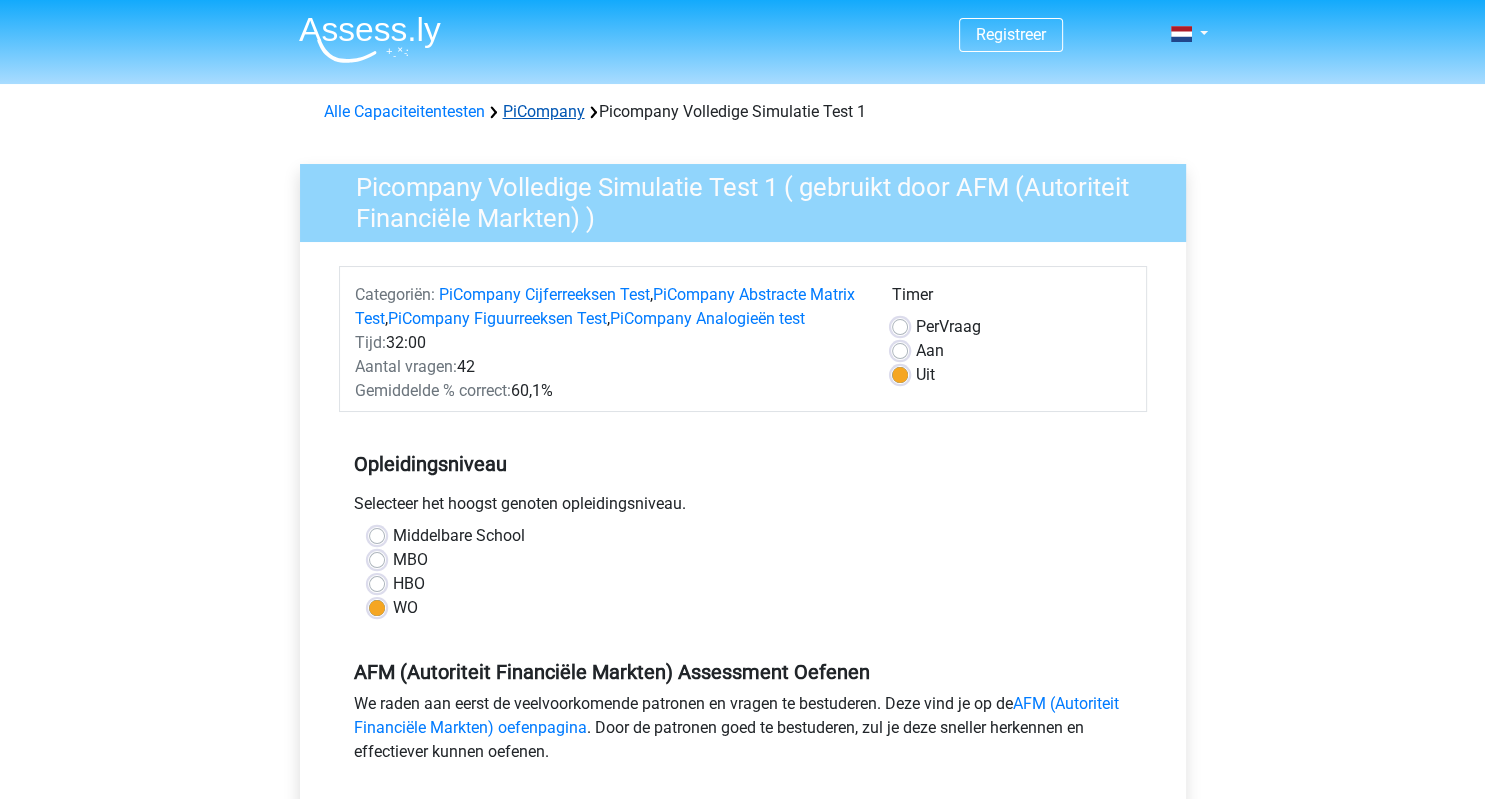 click on "PiCompany" at bounding box center (544, 111) 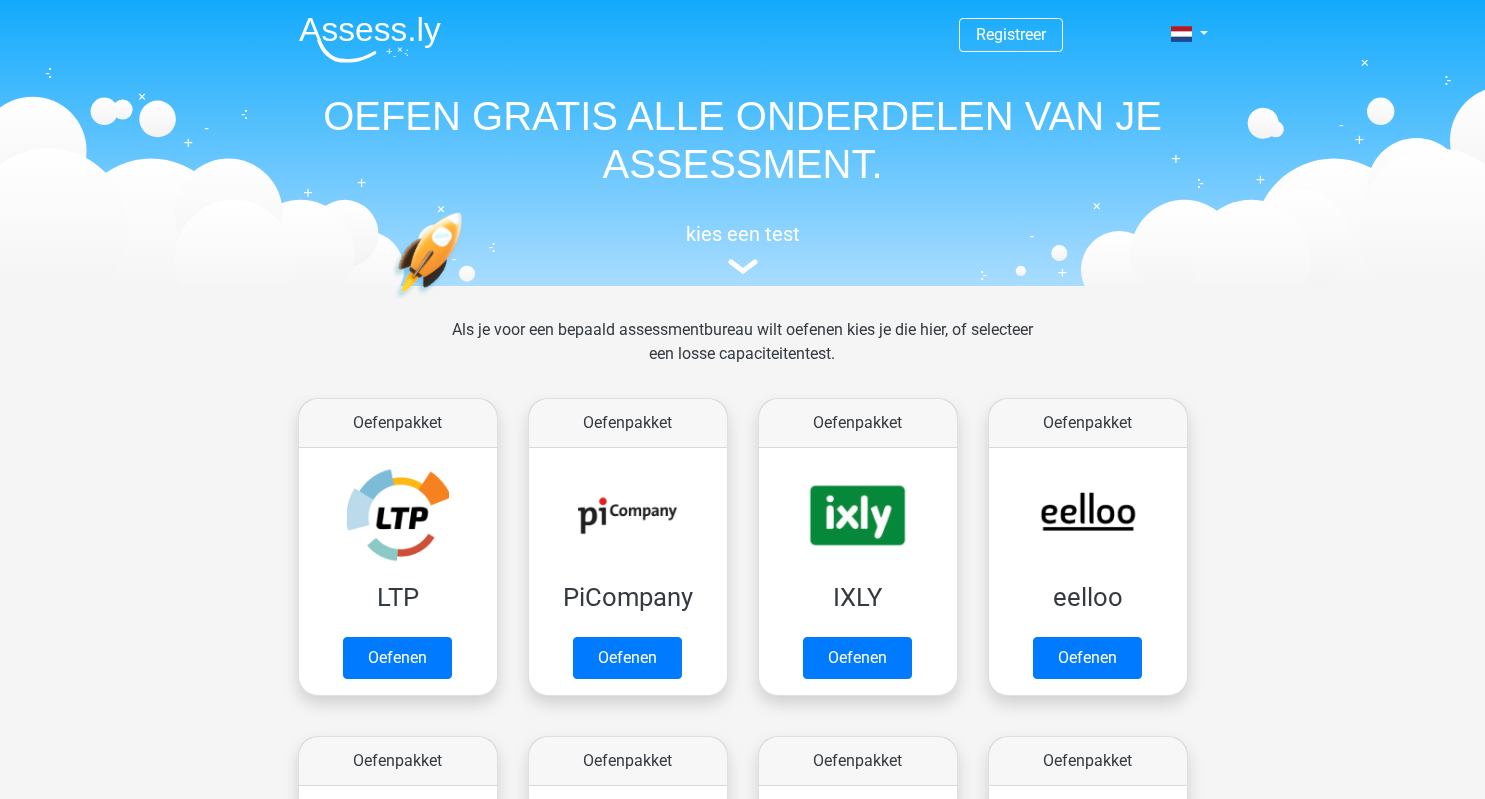 scroll, scrollTop: 318, scrollLeft: 0, axis: vertical 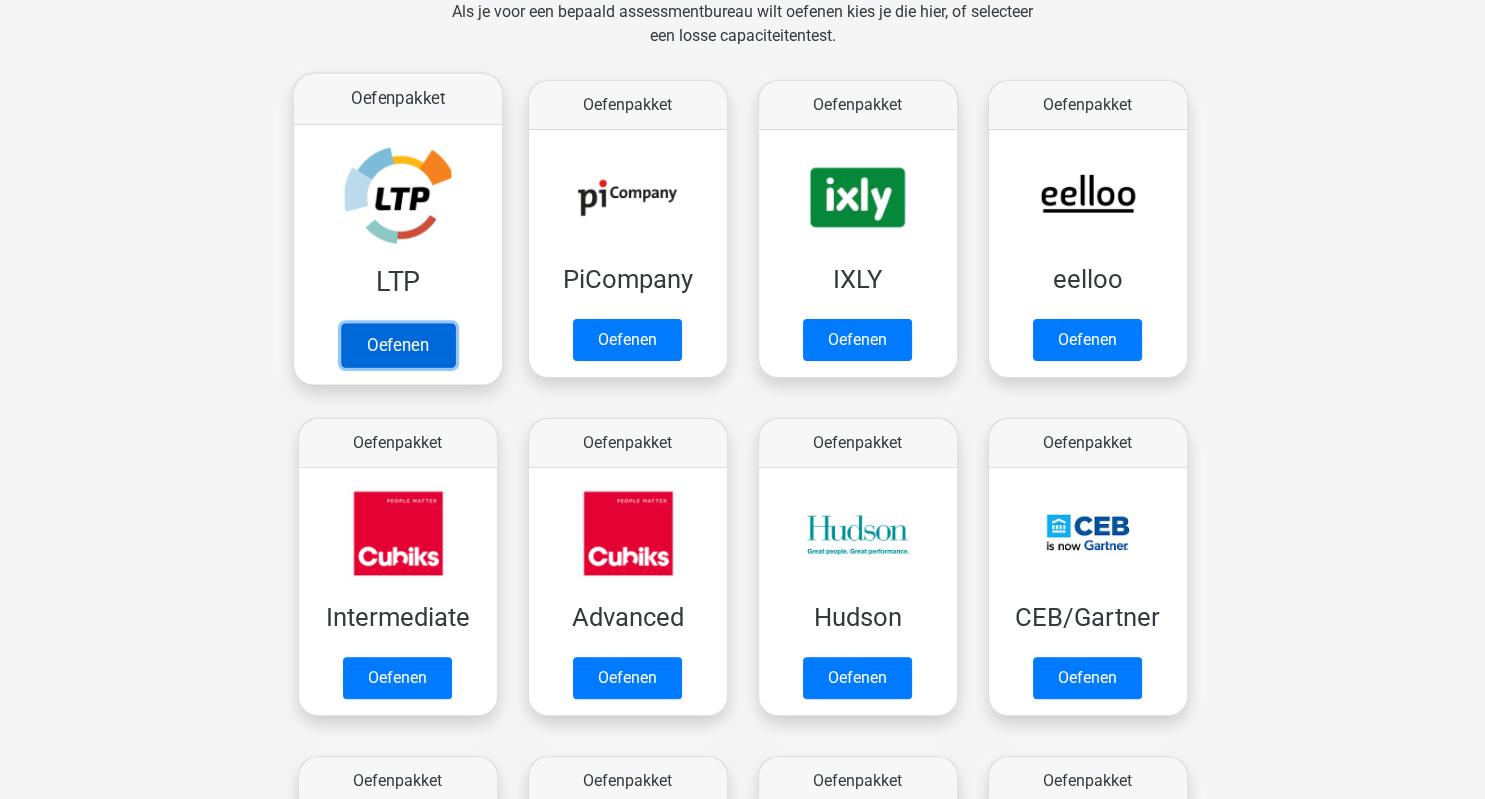 click on "Oefenen" at bounding box center (397, 345) 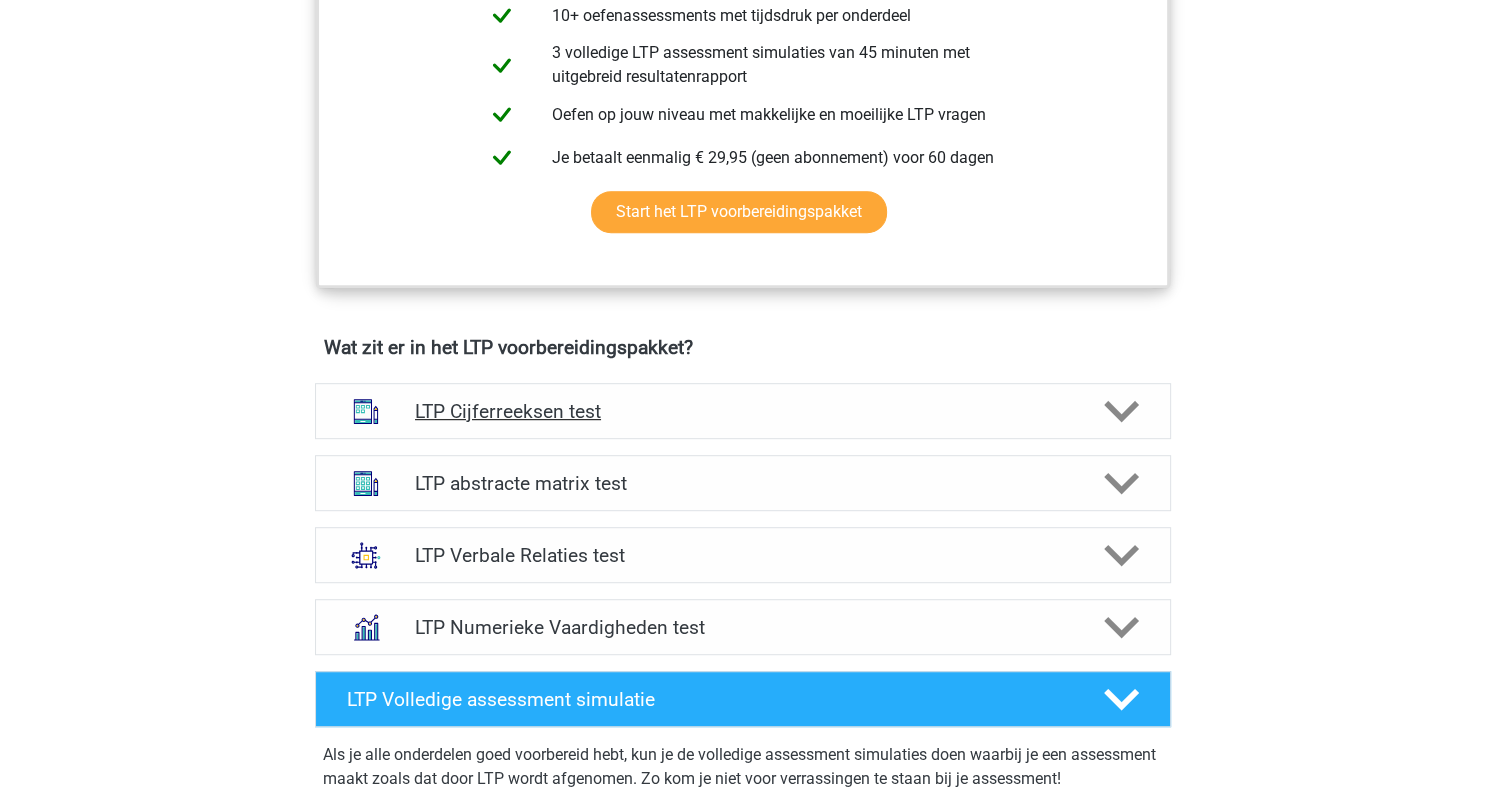 scroll, scrollTop: 972, scrollLeft: 0, axis: vertical 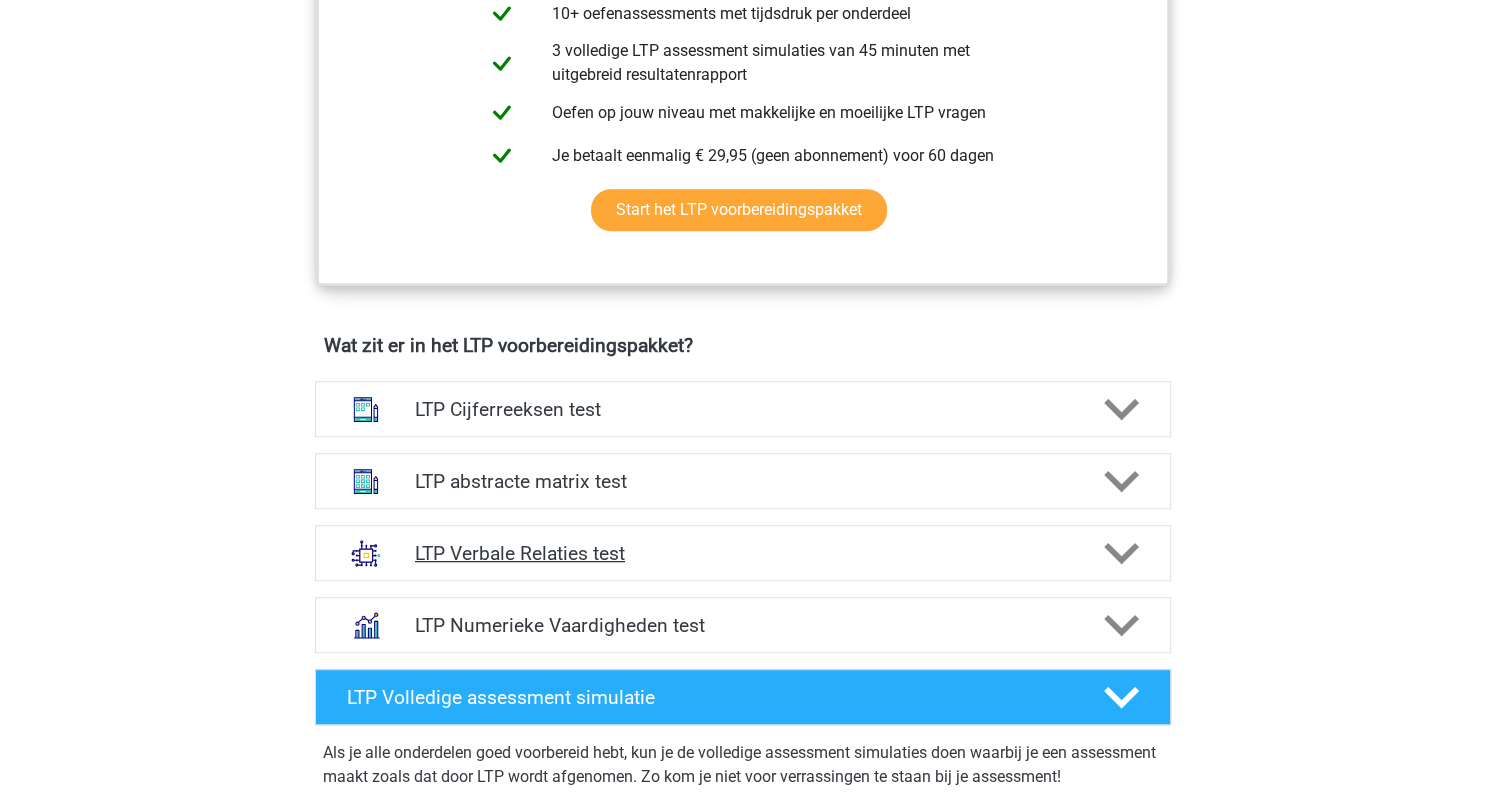 click on "LTP Verbale Relaties test" at bounding box center [743, 553] 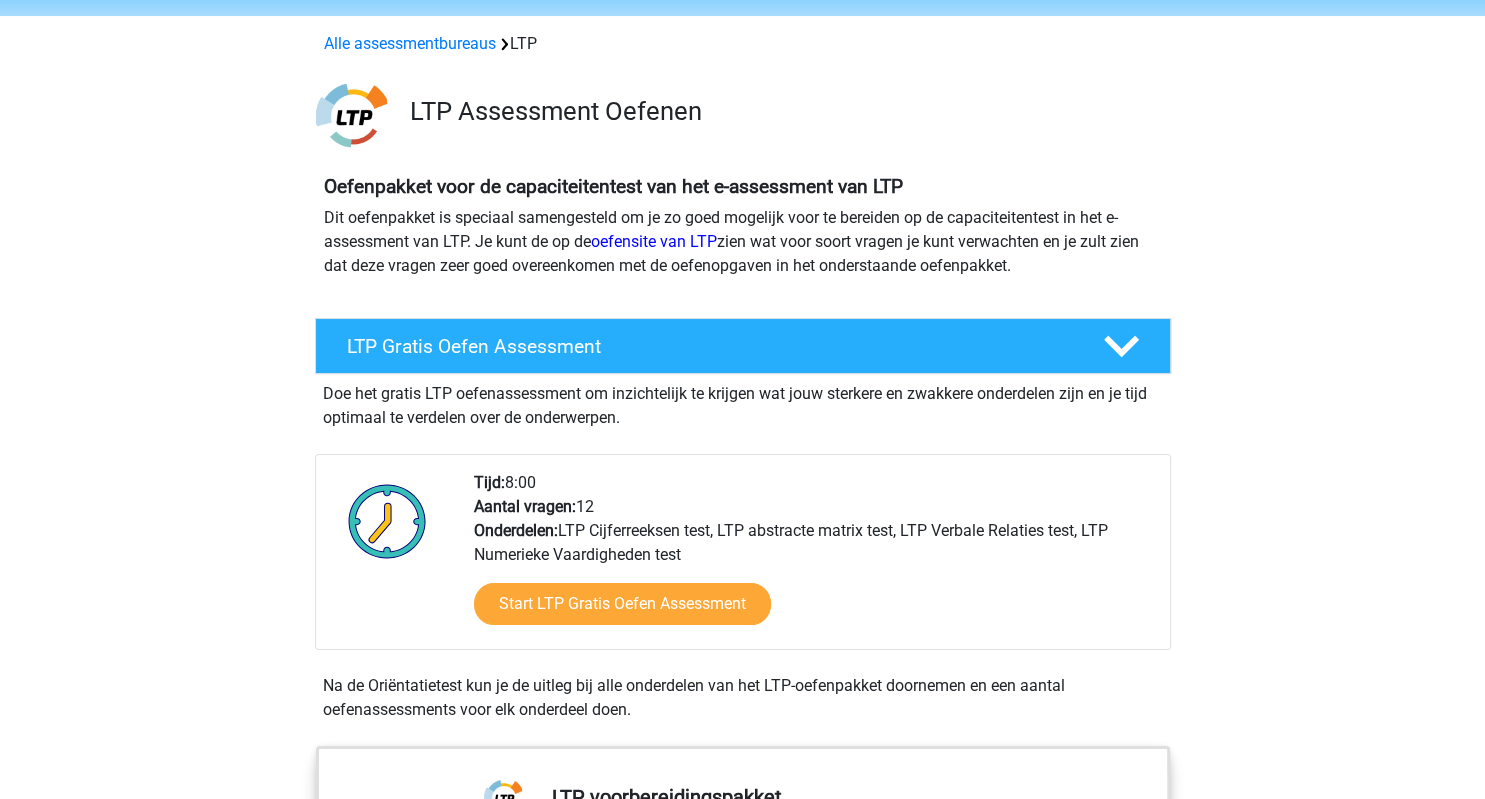 scroll, scrollTop: 0, scrollLeft: 0, axis: both 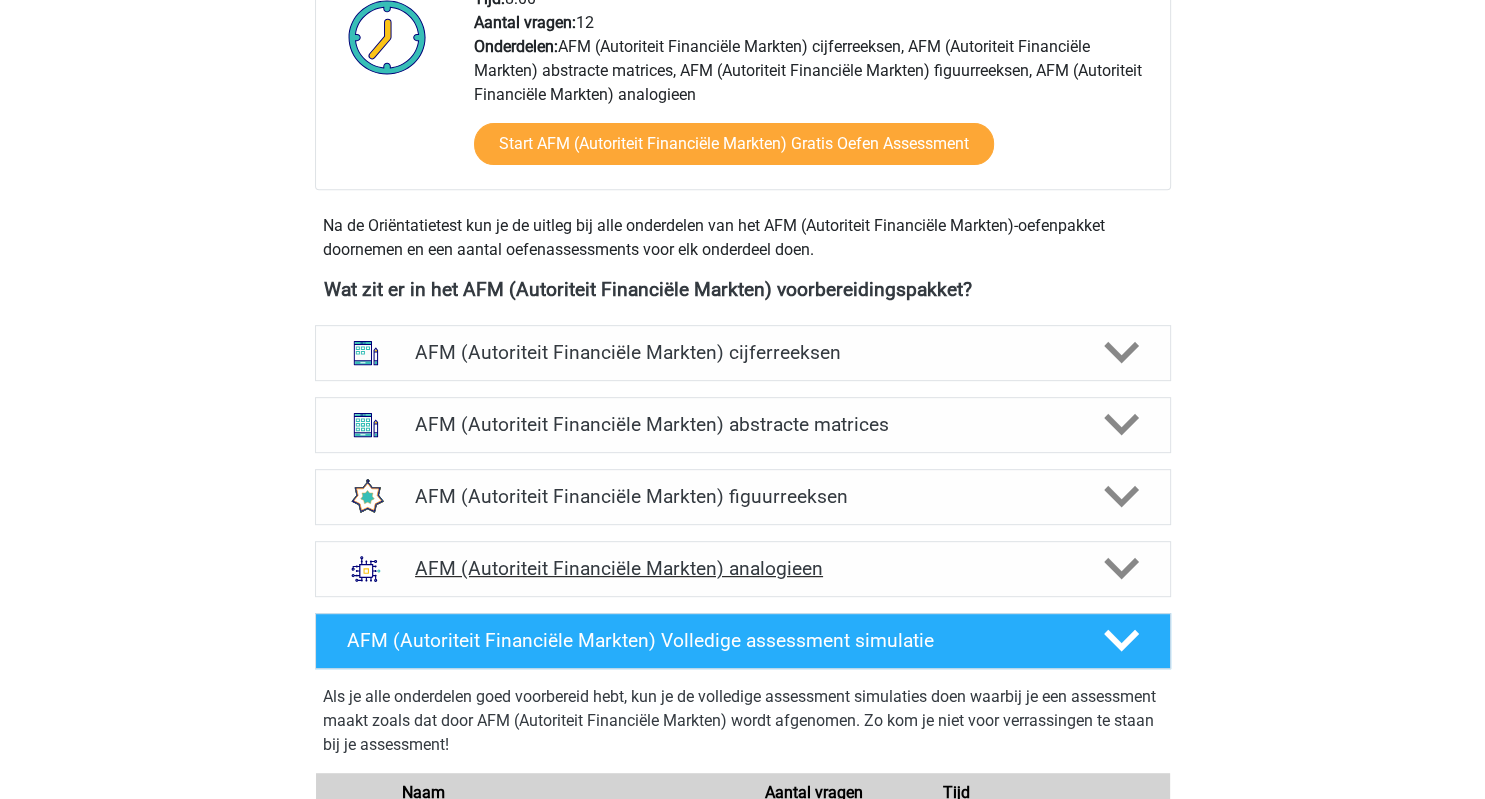 click on "AFM (Autoriteit Financiële Markten) analogieen" at bounding box center (742, 568) 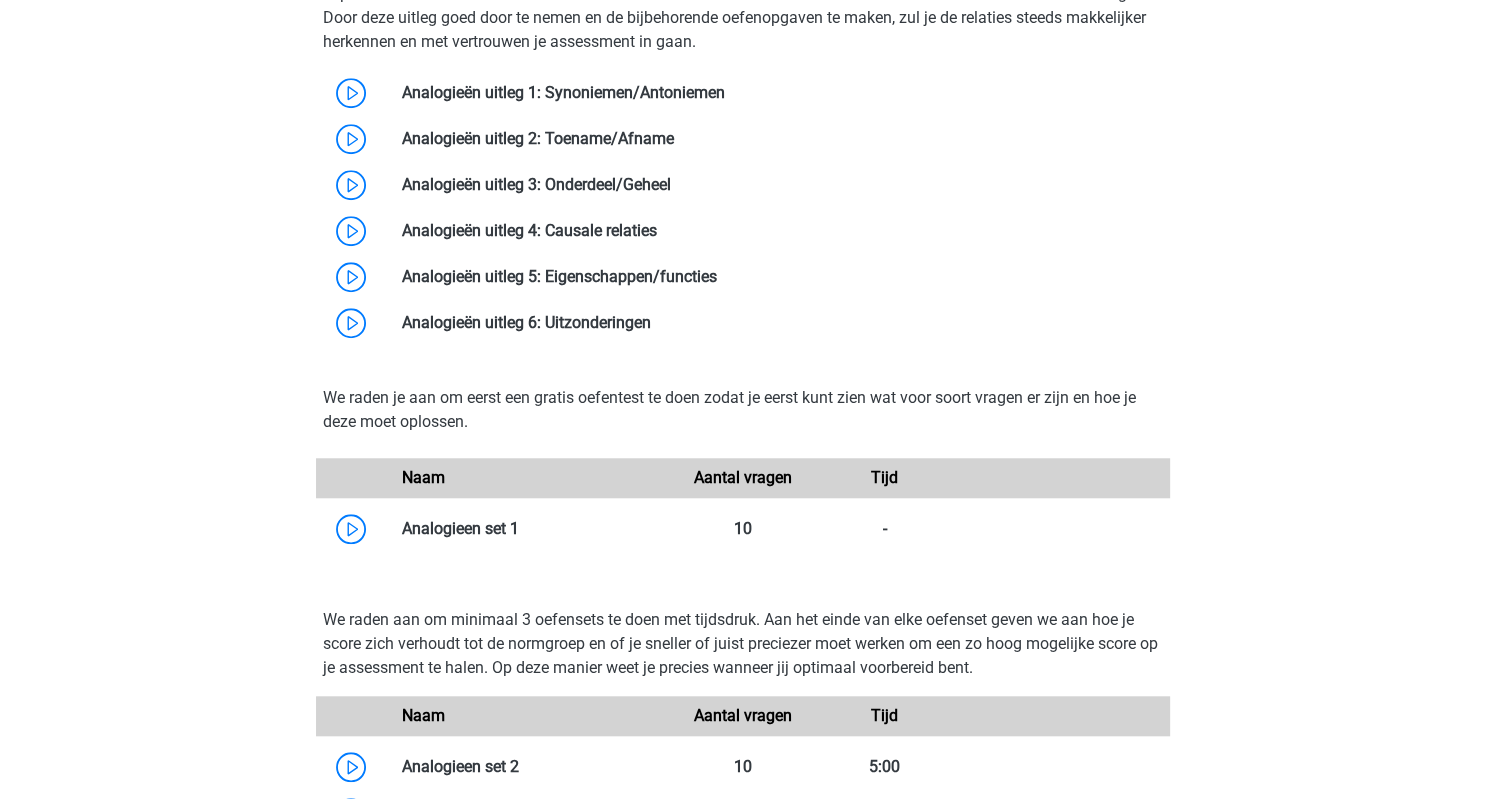 scroll, scrollTop: 1612, scrollLeft: 0, axis: vertical 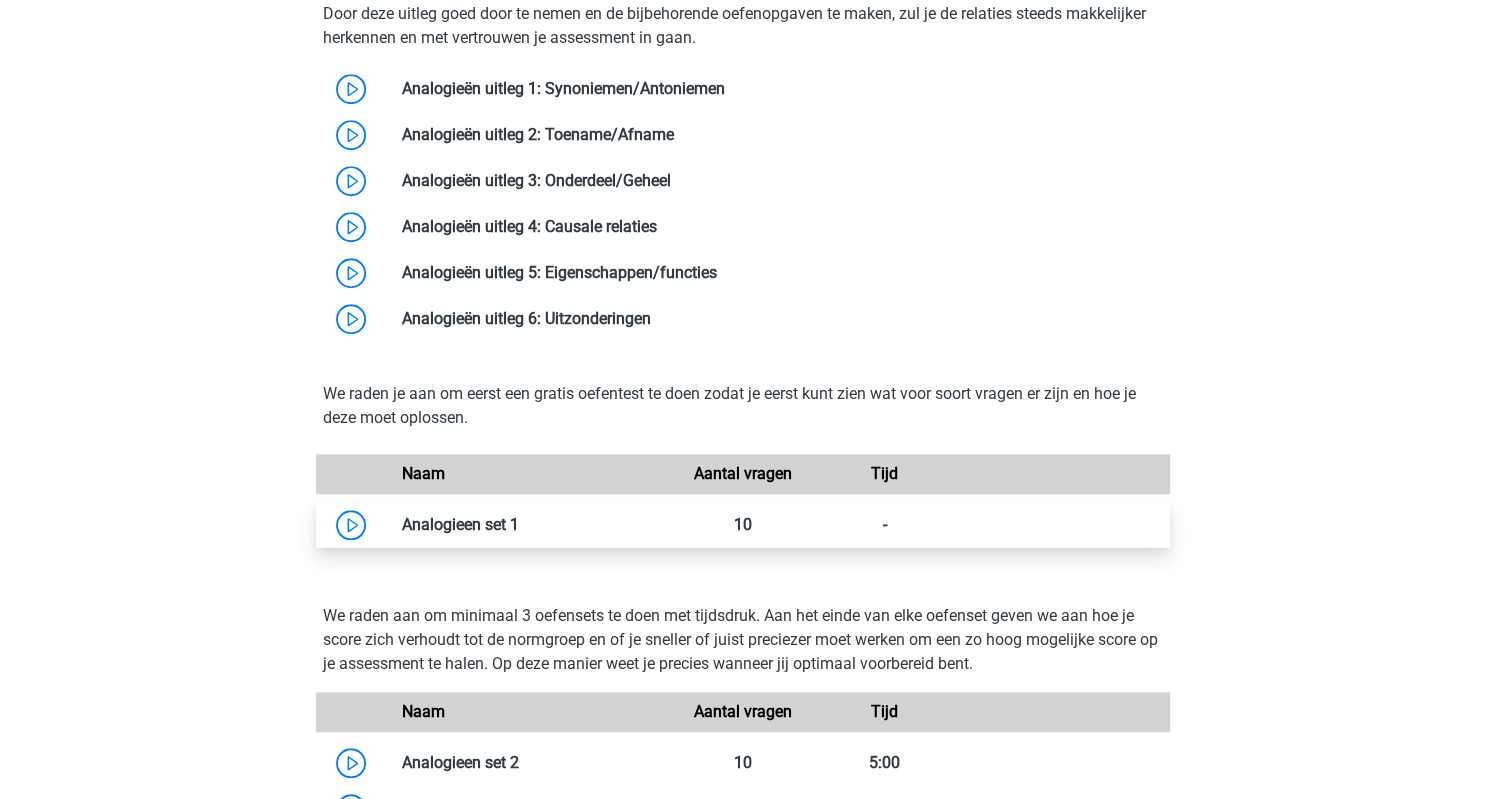 click at bounding box center (519, 524) 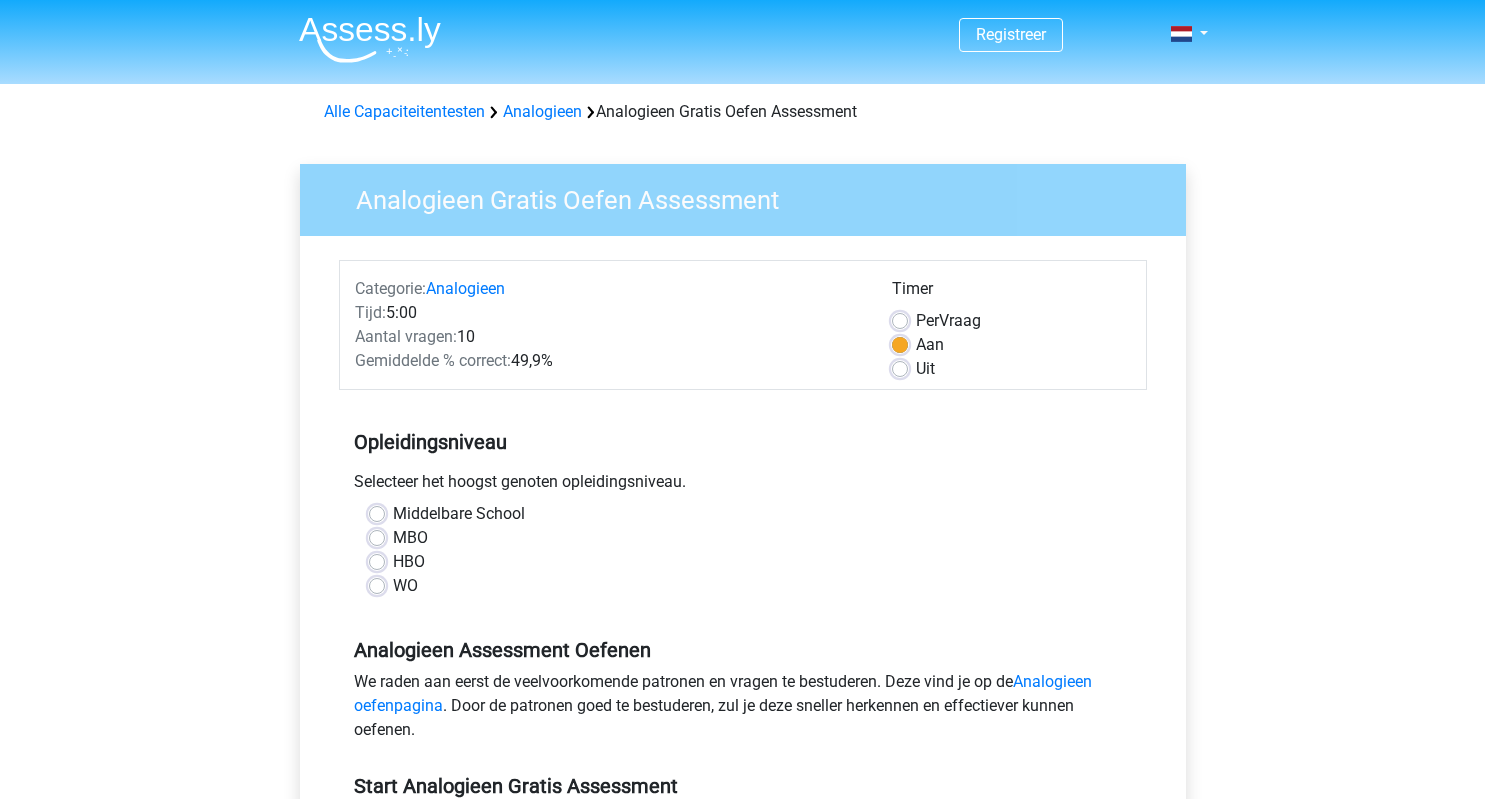 scroll, scrollTop: 0, scrollLeft: 0, axis: both 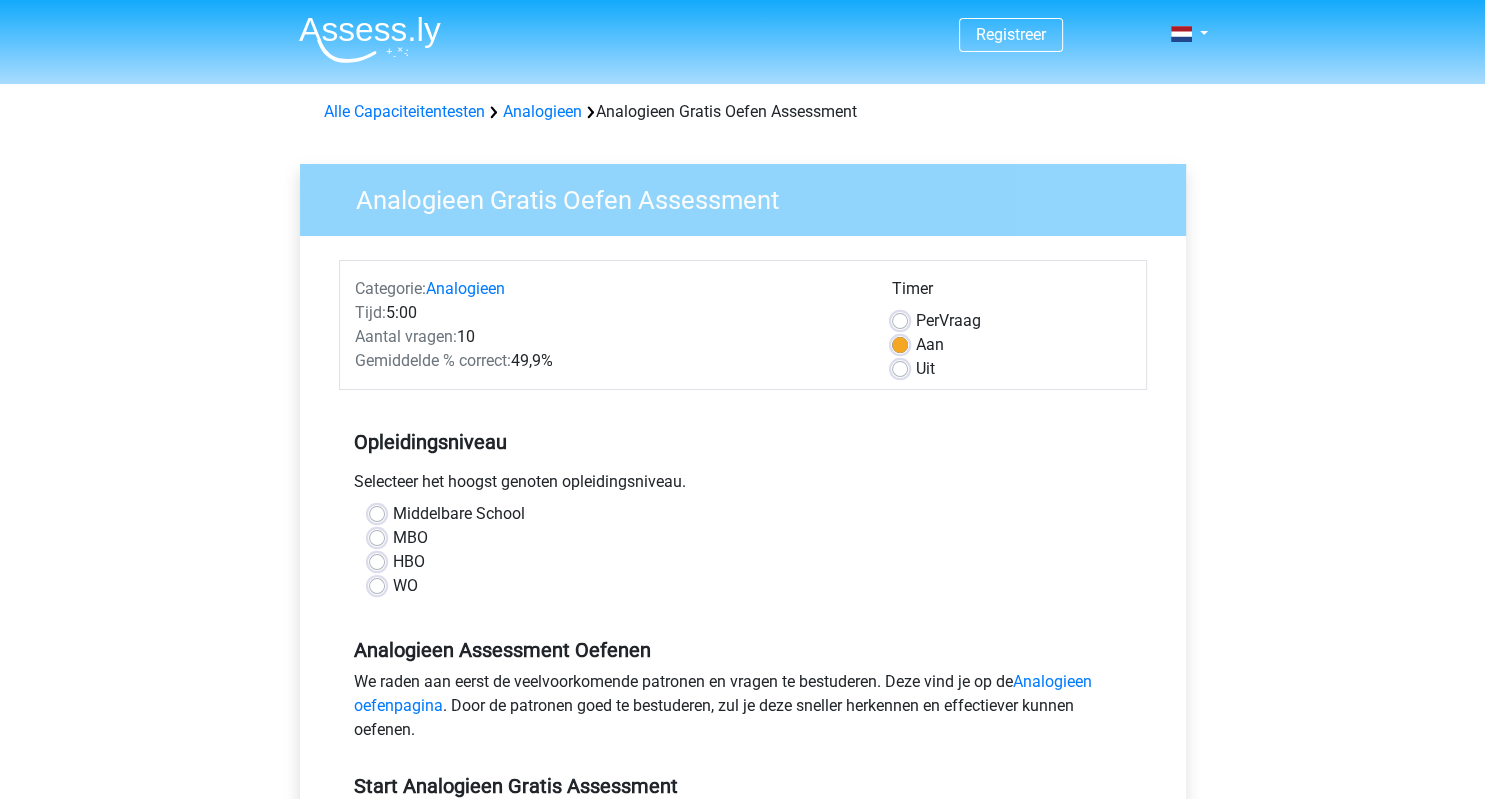 click on "WO" at bounding box center (405, 586) 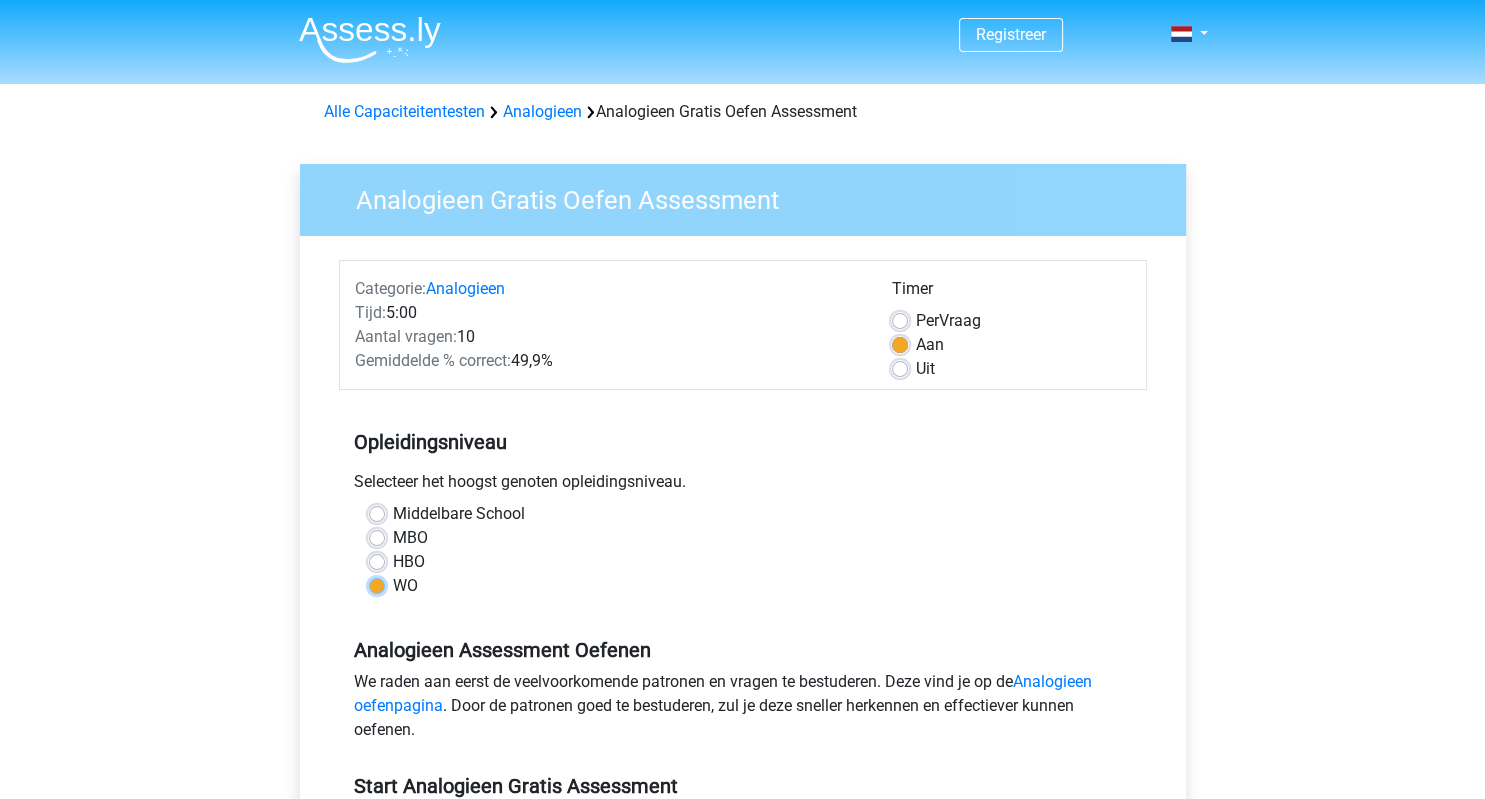 click on "WO" at bounding box center [377, 584] 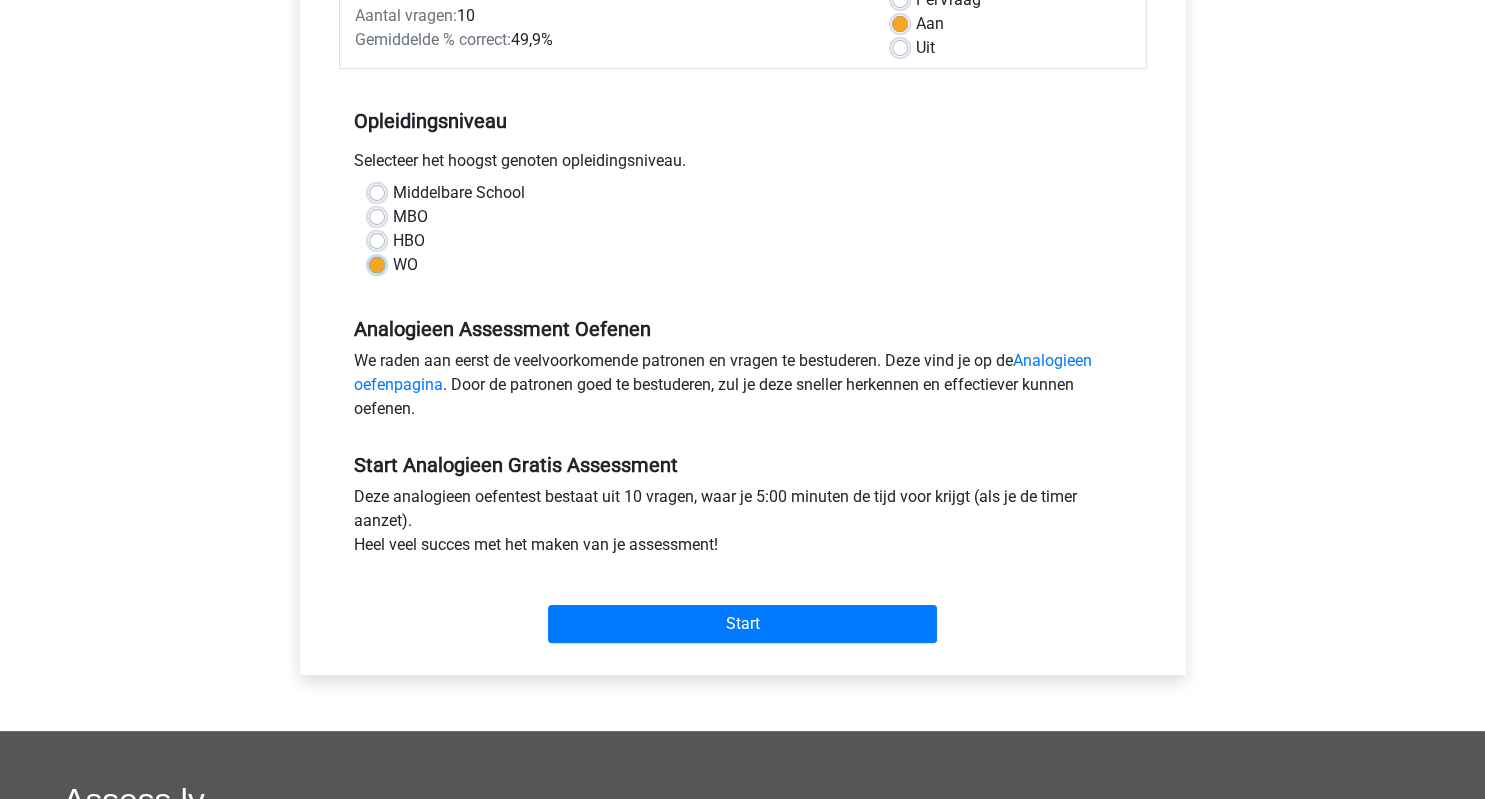 scroll, scrollTop: 325, scrollLeft: 0, axis: vertical 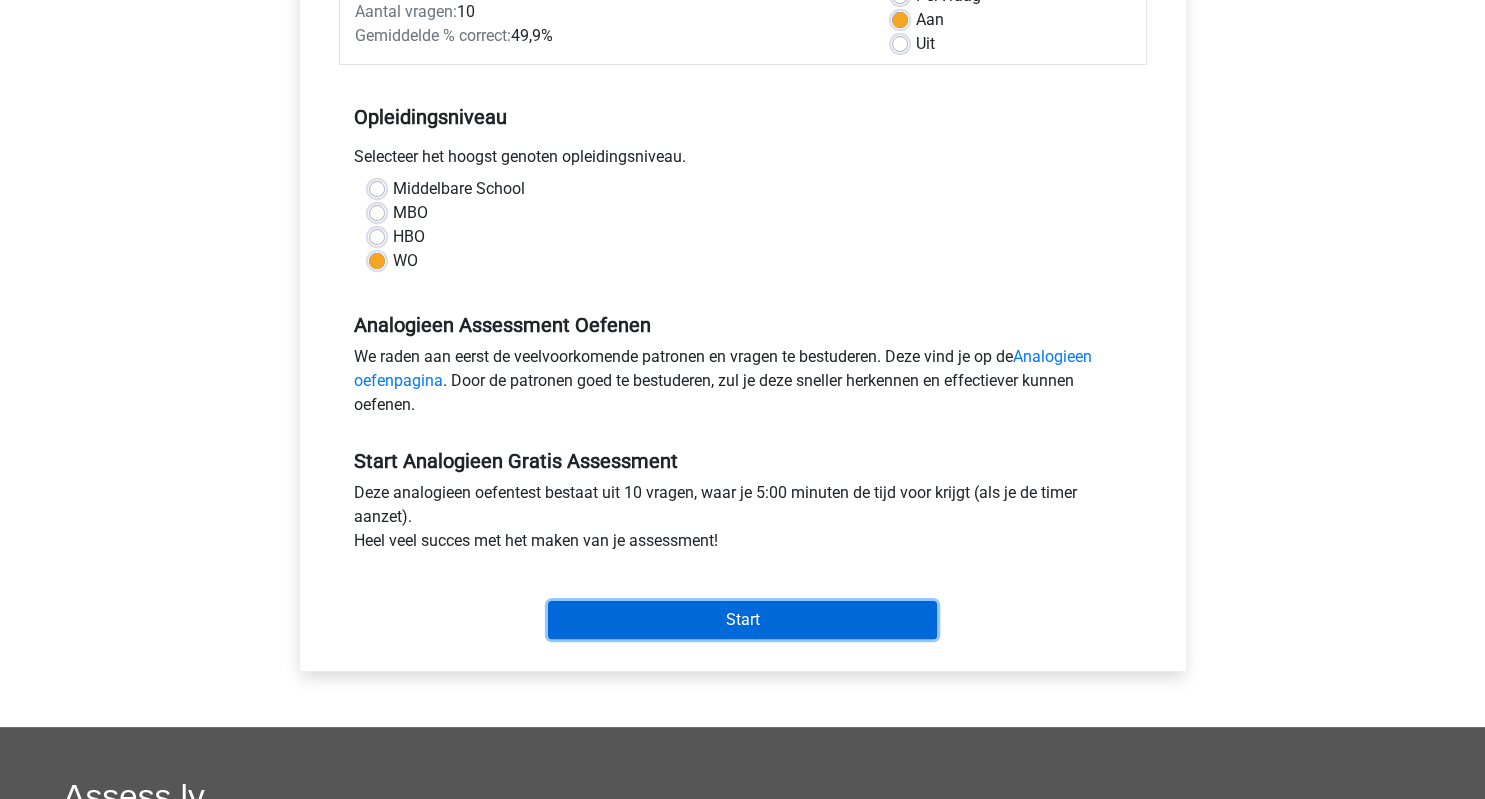 click on "Start" at bounding box center [742, 620] 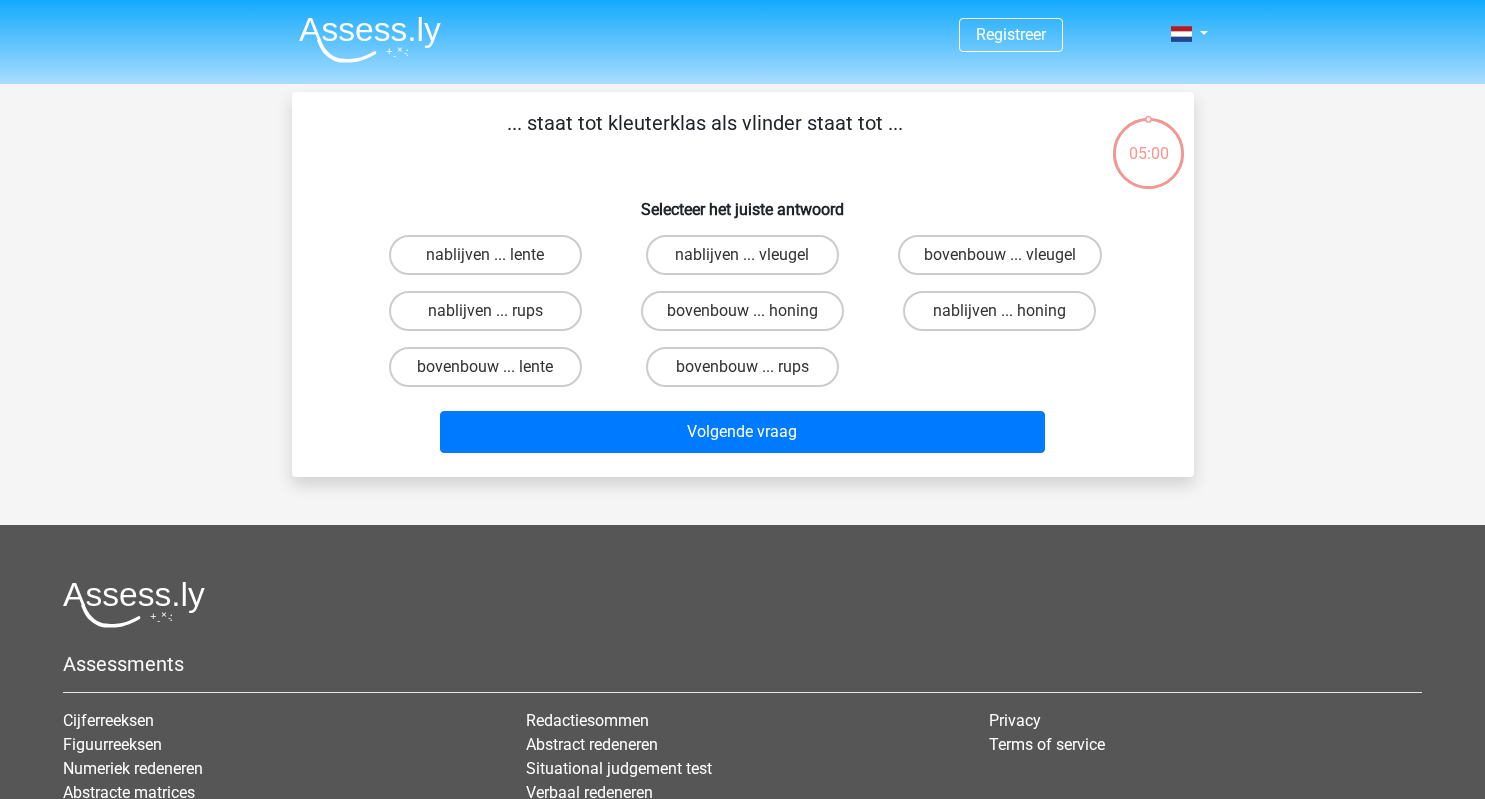 scroll, scrollTop: 0, scrollLeft: 0, axis: both 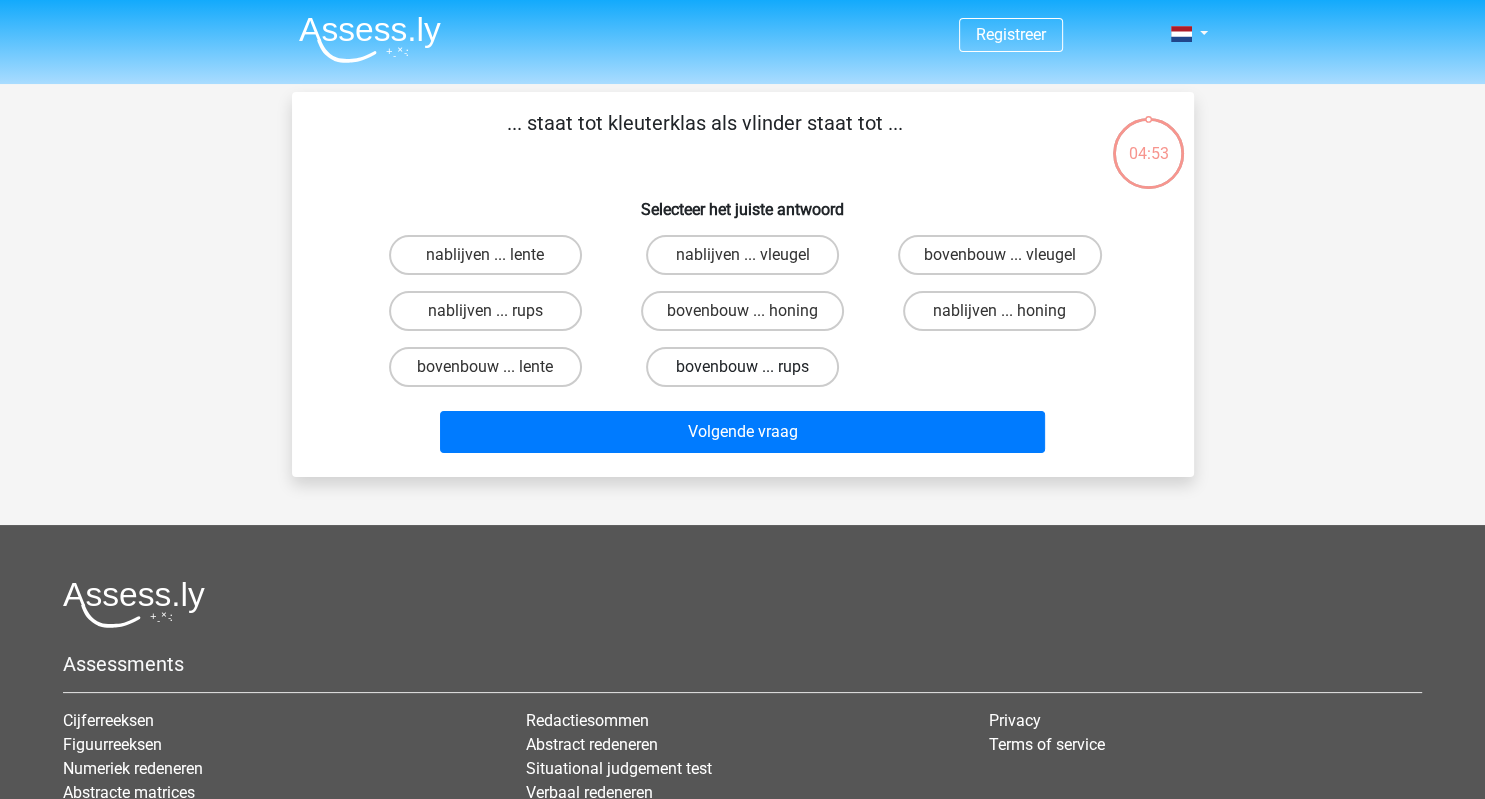 click on "bovenbouw ... rups" at bounding box center [742, 367] 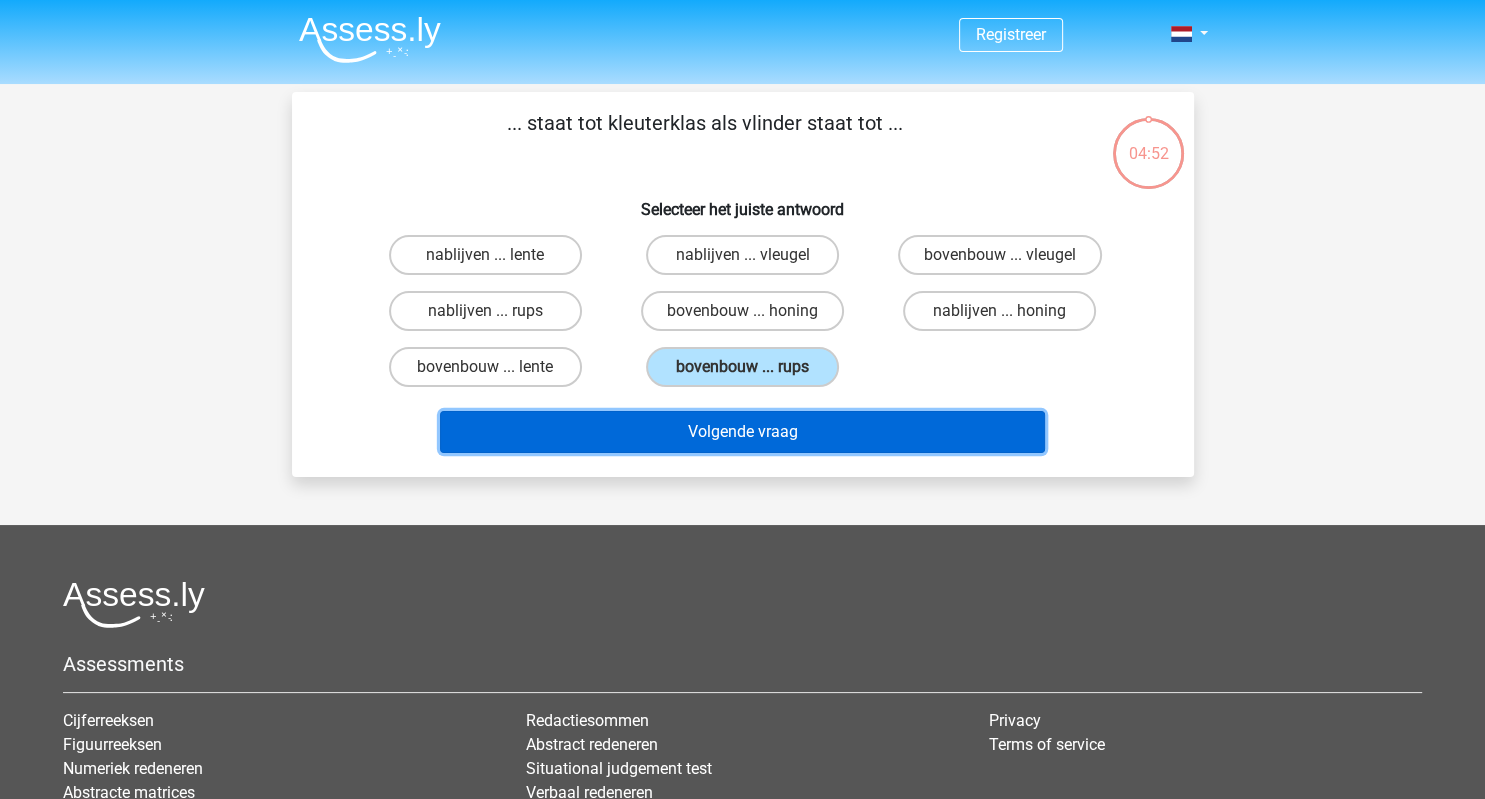 click on "Volgende vraag" at bounding box center [742, 432] 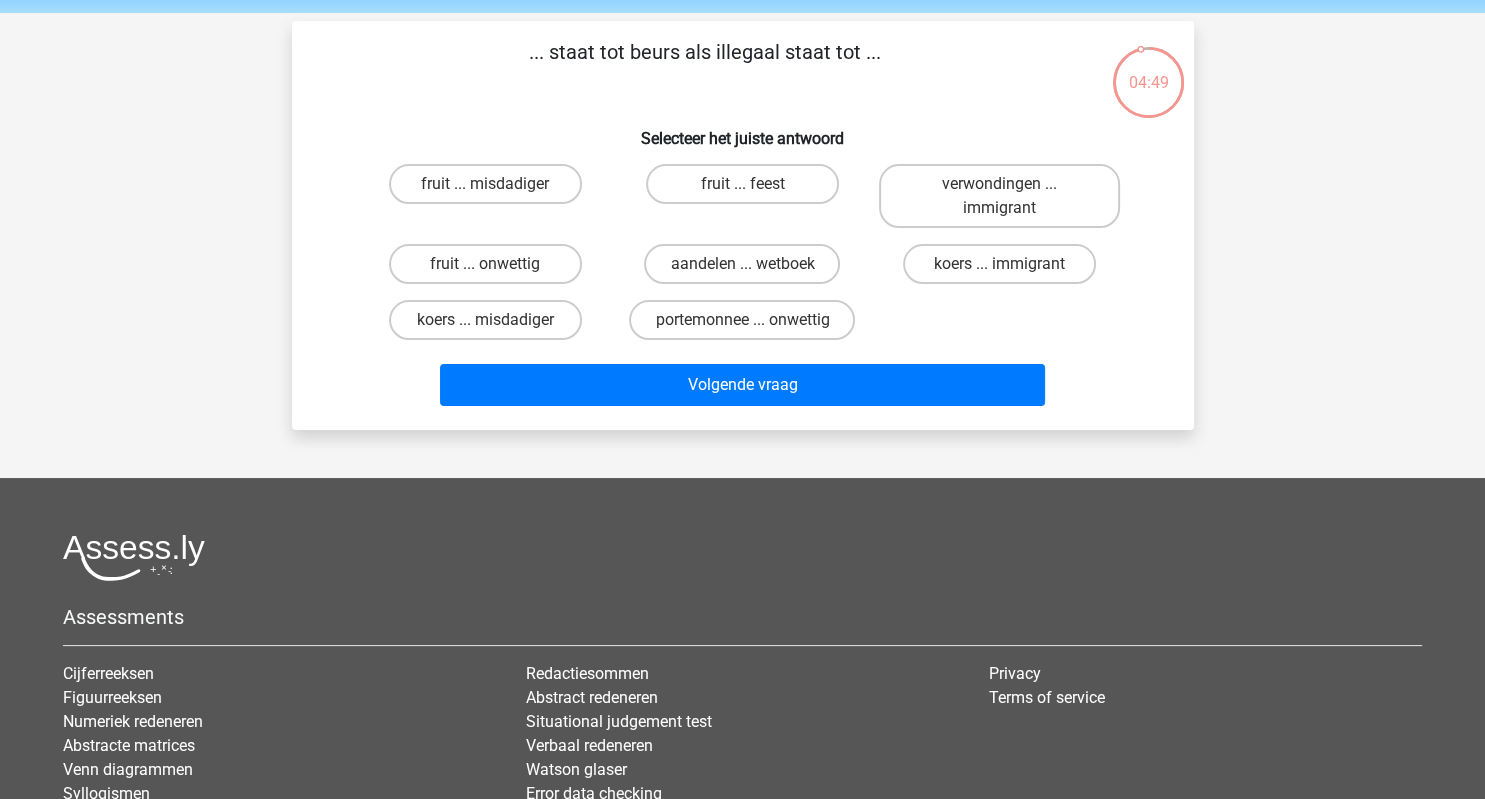 scroll, scrollTop: 70, scrollLeft: 0, axis: vertical 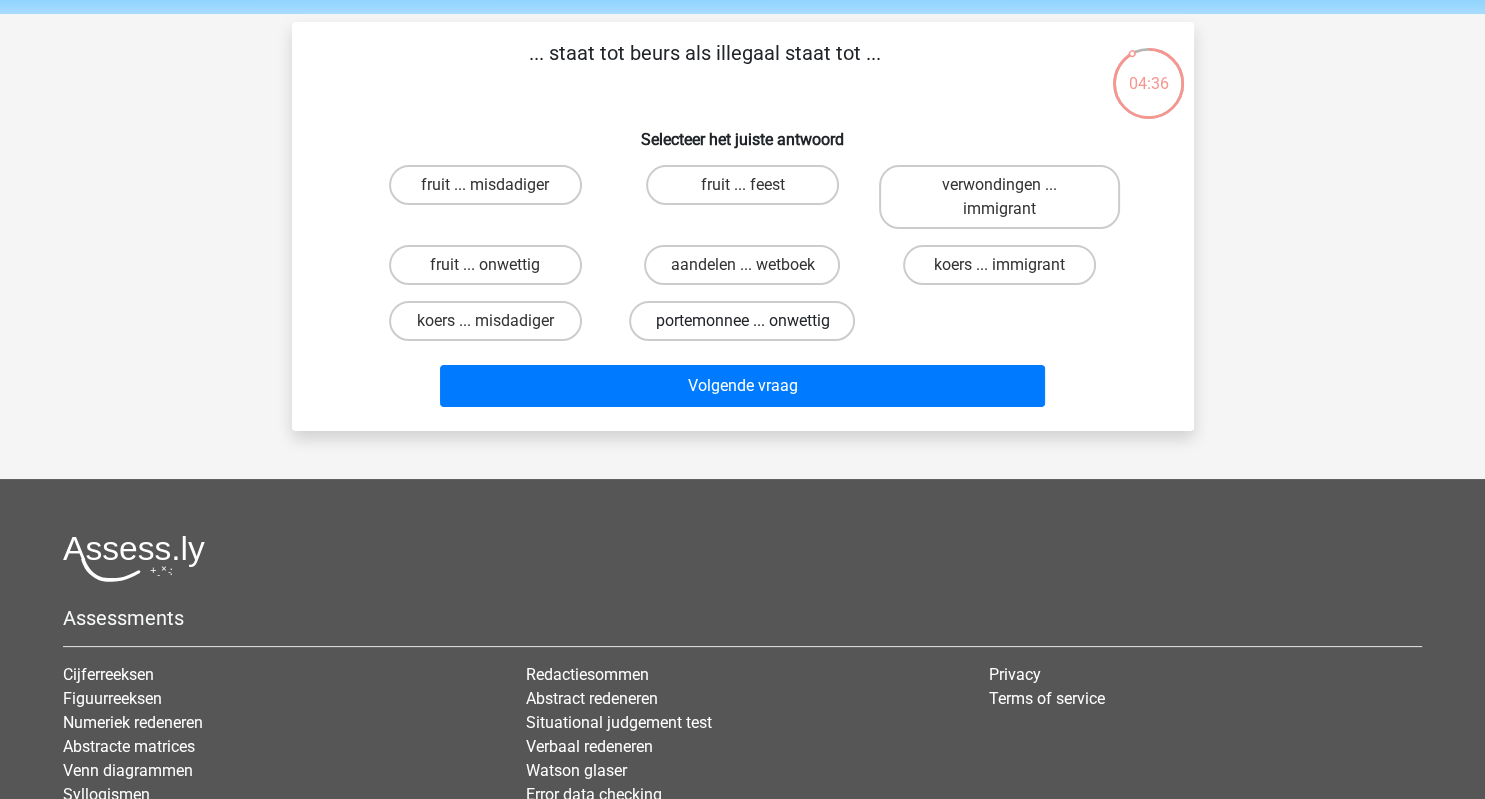 click on "portemonnee ... onwettig" at bounding box center (742, 321) 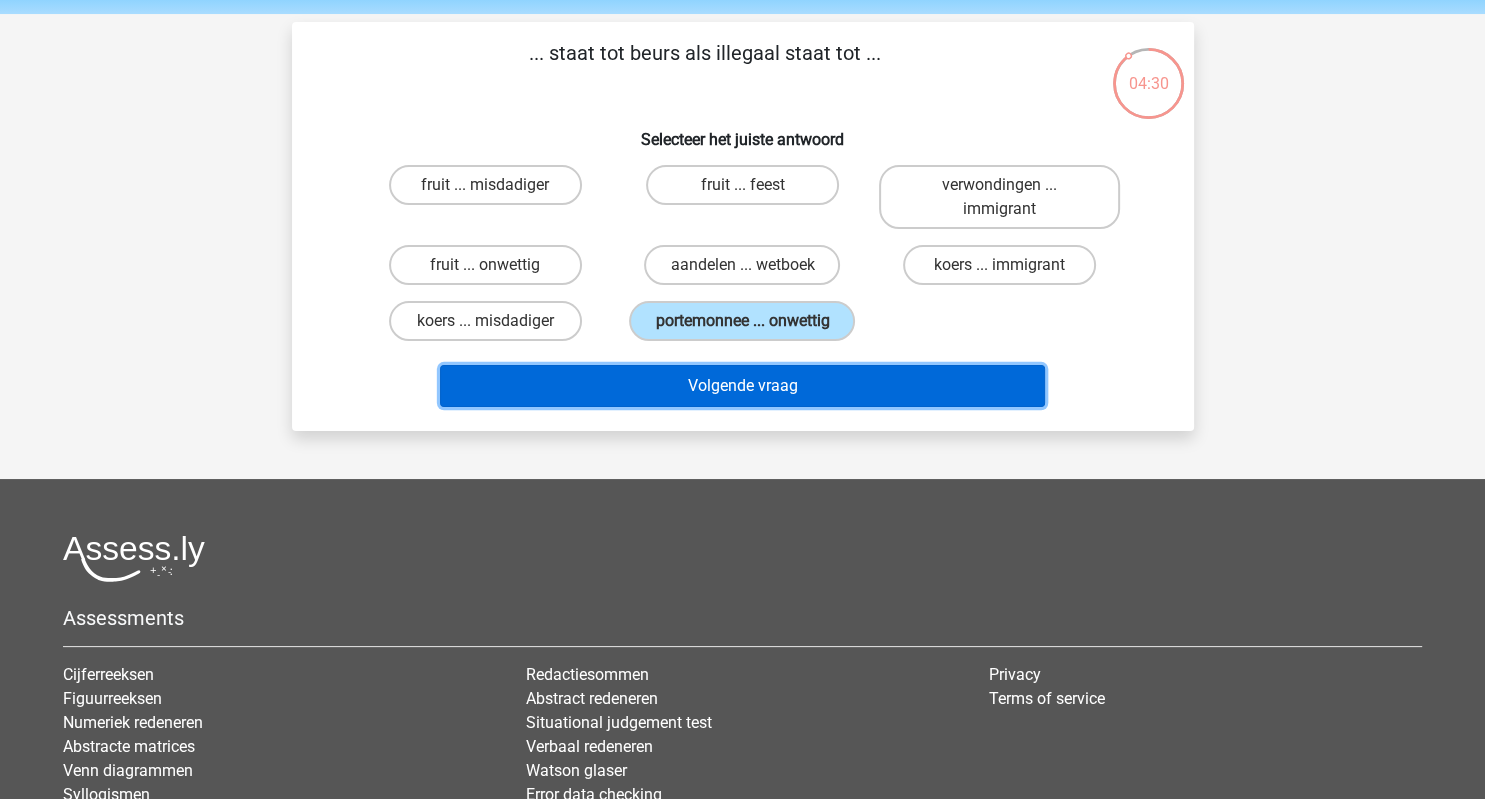 click on "Volgende vraag" at bounding box center (742, 386) 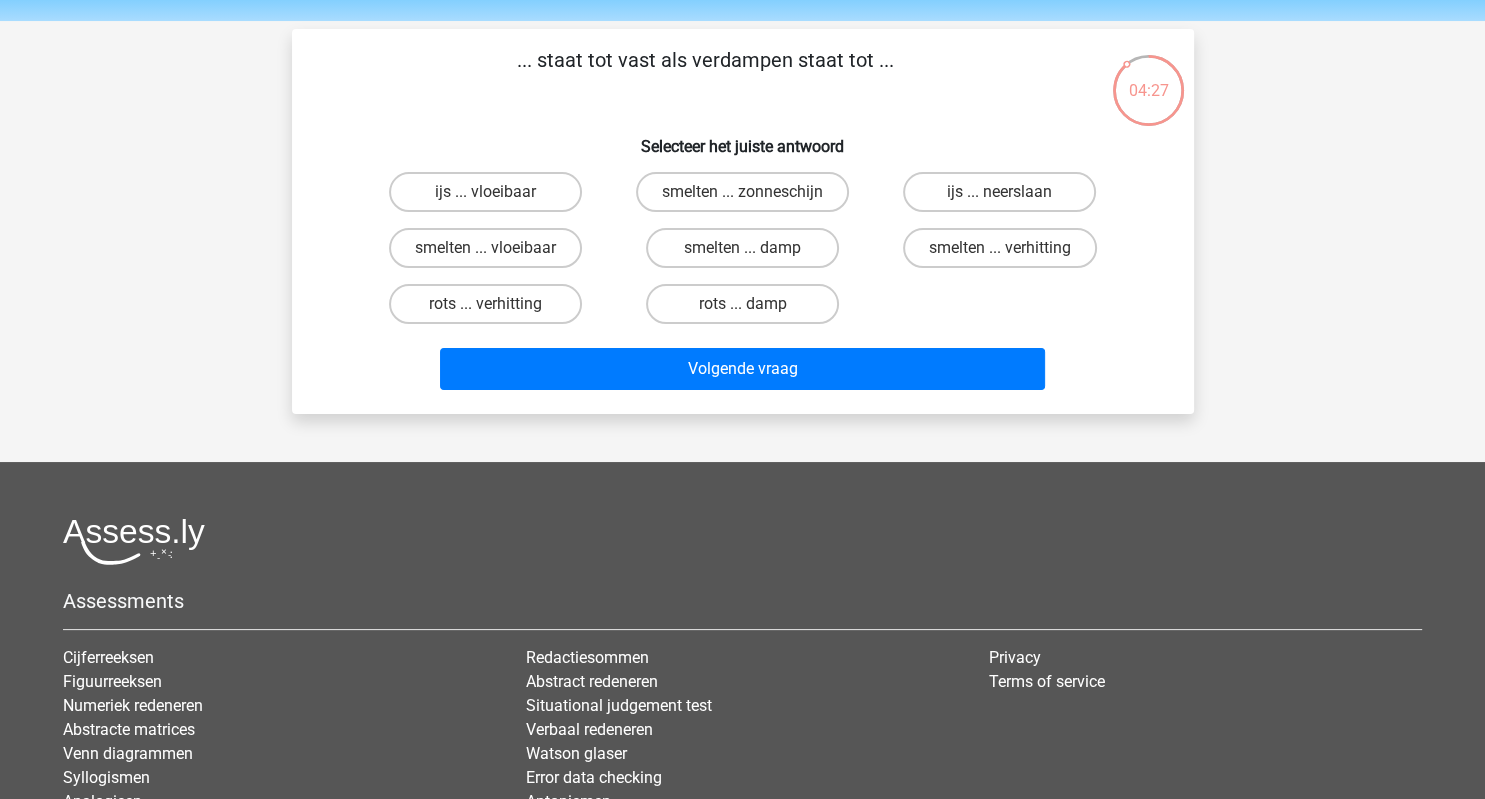 scroll, scrollTop: 62, scrollLeft: 0, axis: vertical 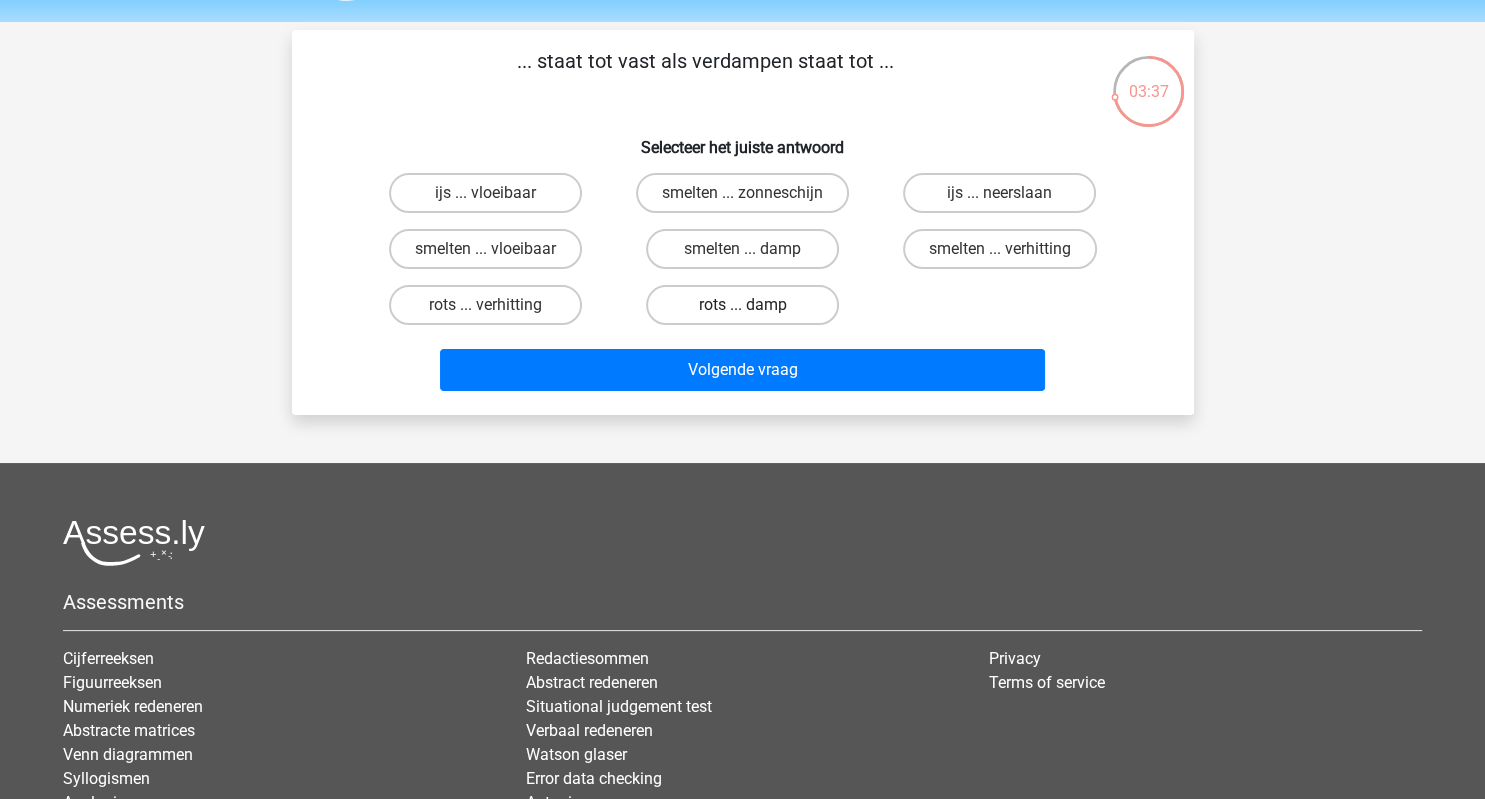 click on "rots ... damp" at bounding box center [742, 305] 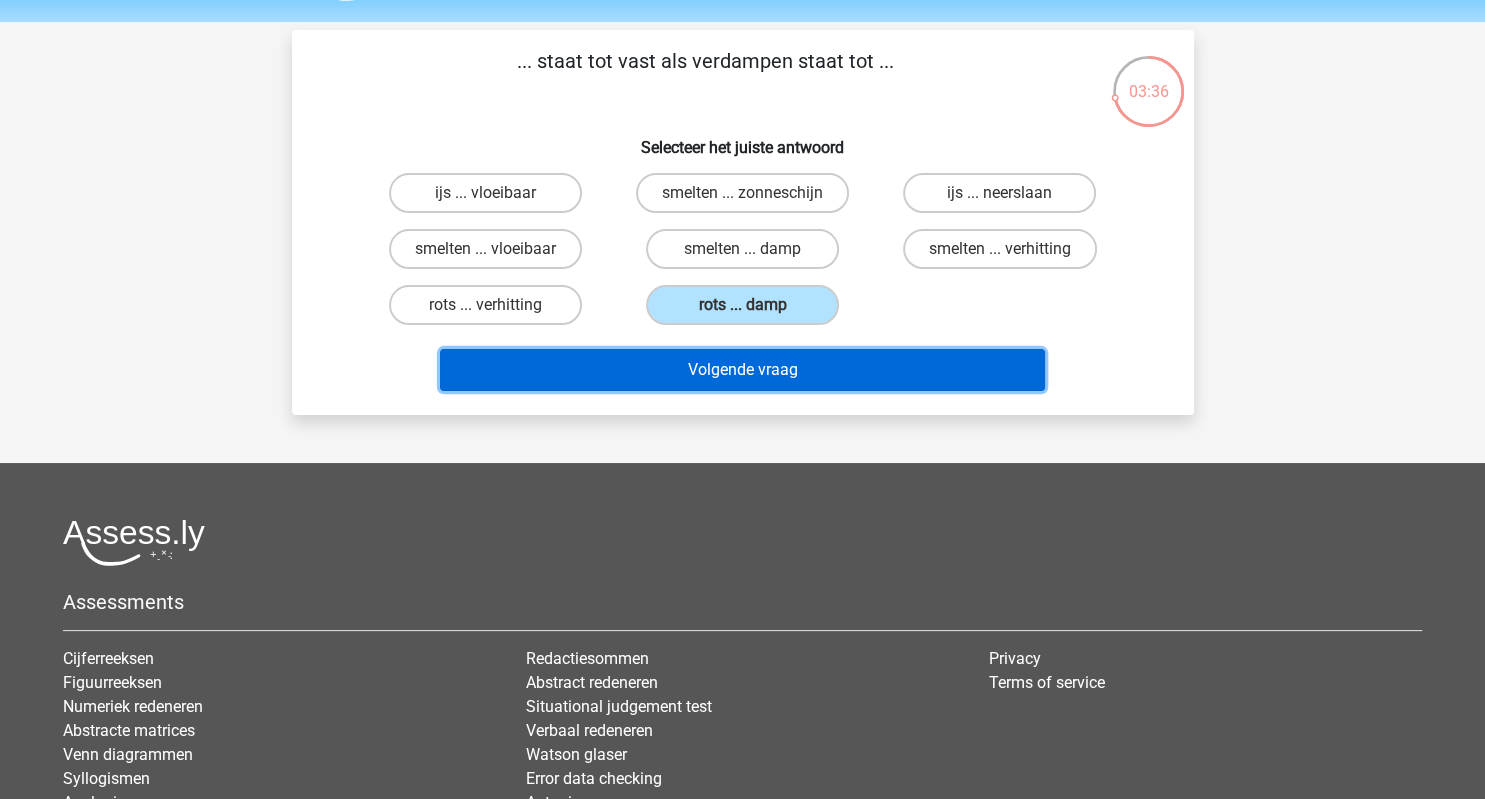 click on "Volgende vraag" at bounding box center [742, 370] 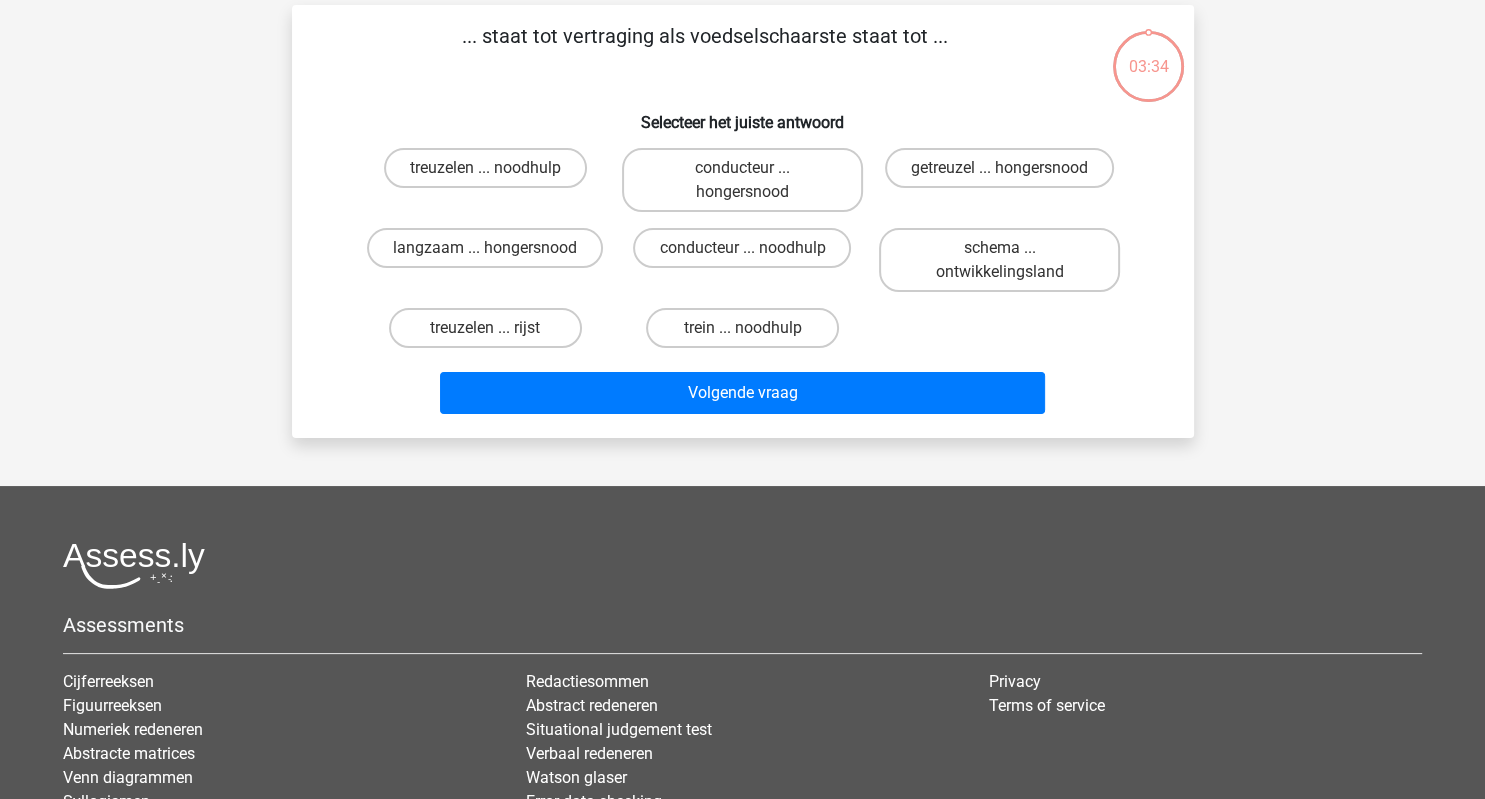 scroll, scrollTop: 92, scrollLeft: 0, axis: vertical 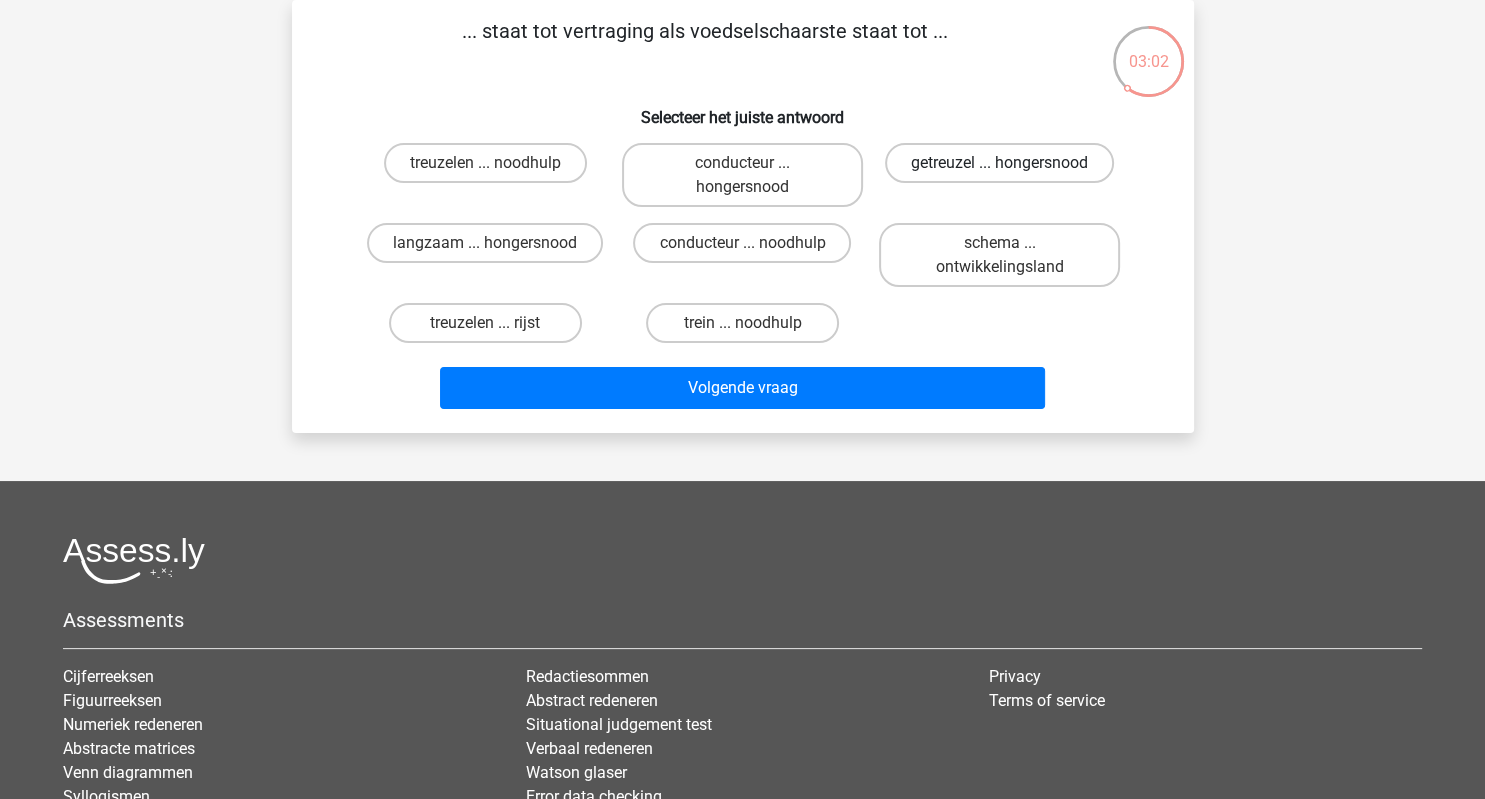click on "getreuzel ... hongersnood" at bounding box center [999, 163] 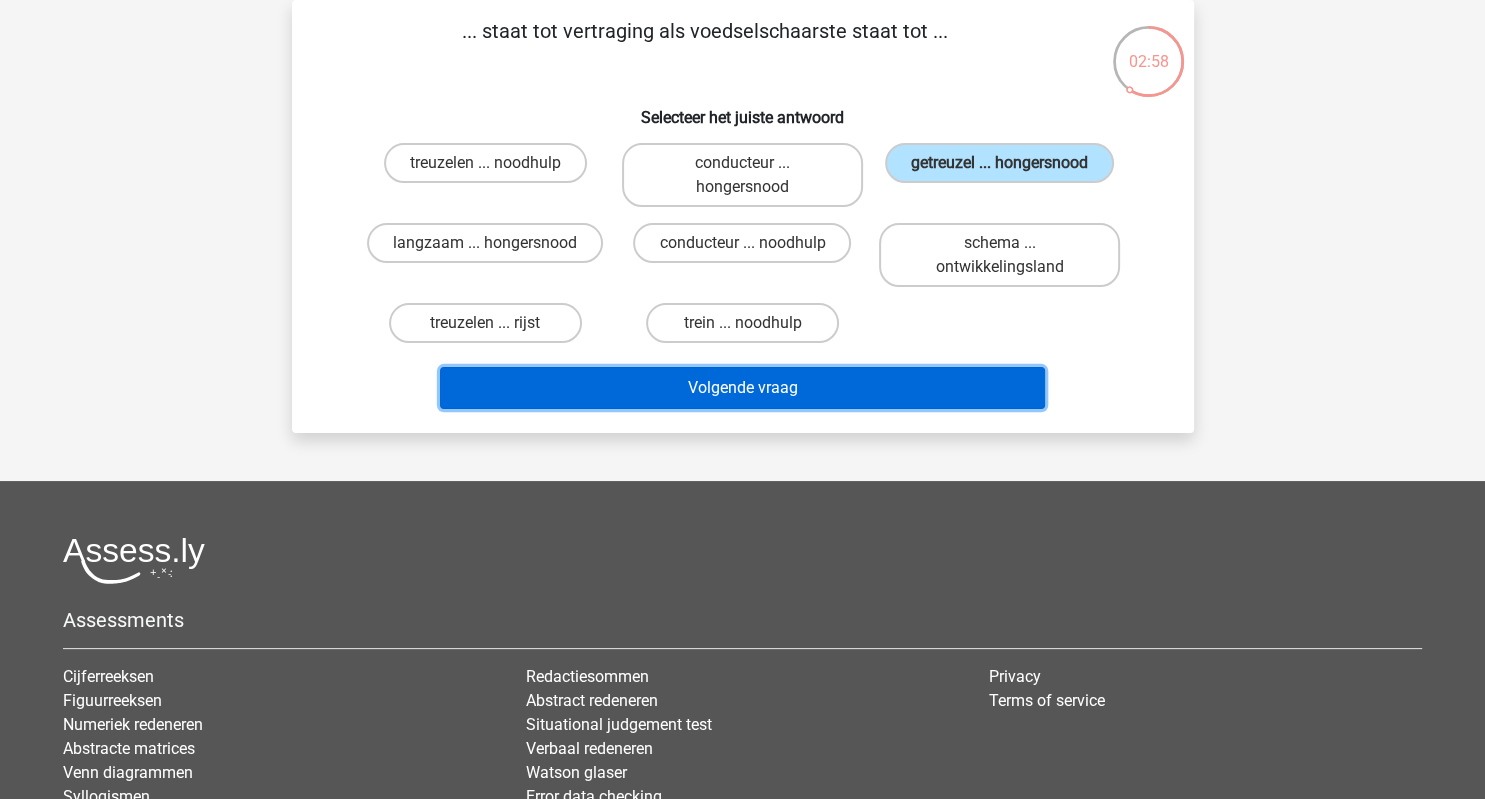 click on "Volgende vraag" at bounding box center (742, 388) 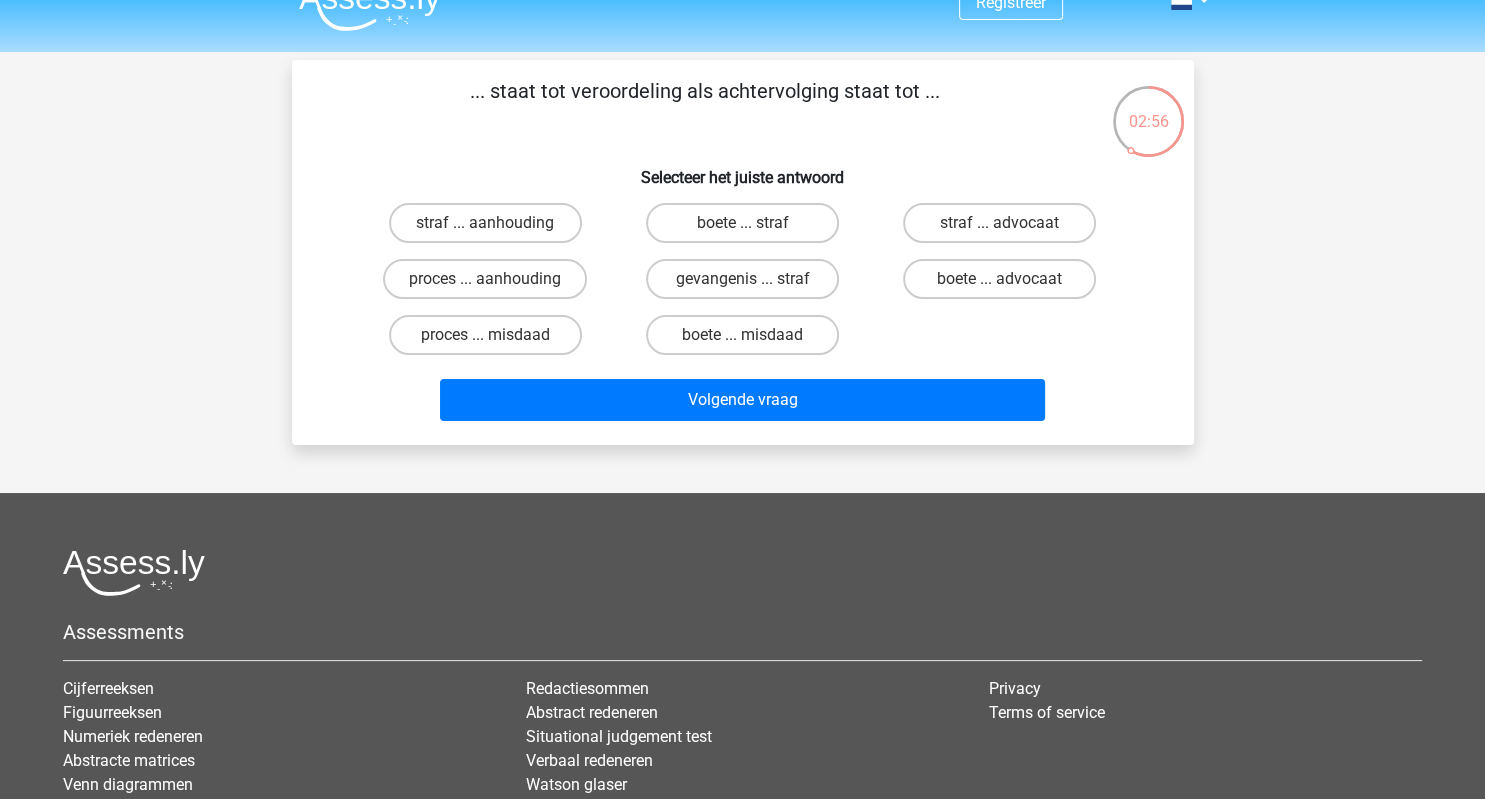 scroll, scrollTop: 30, scrollLeft: 0, axis: vertical 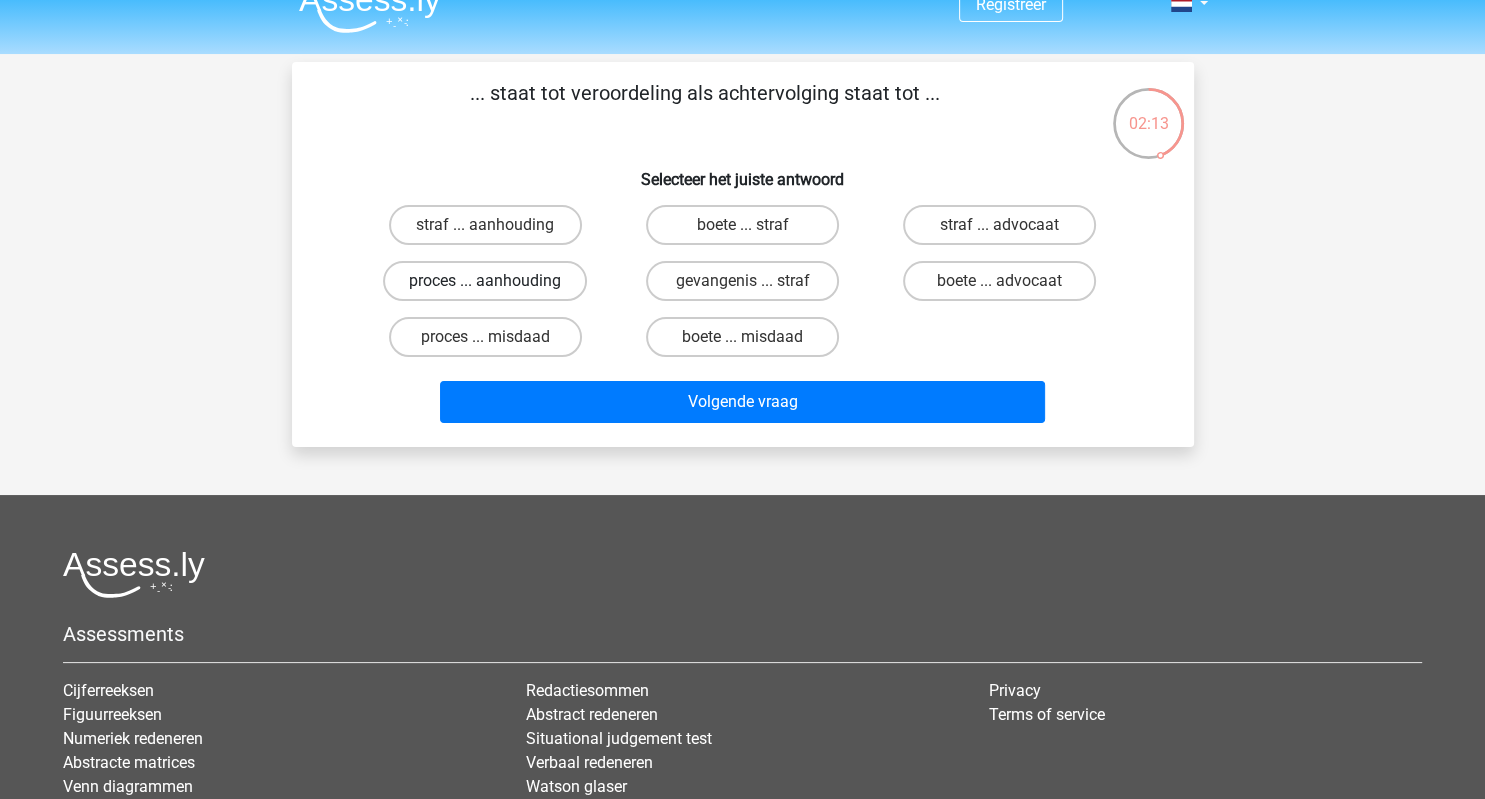 click on "proces ... aanhouding" at bounding box center [485, 281] 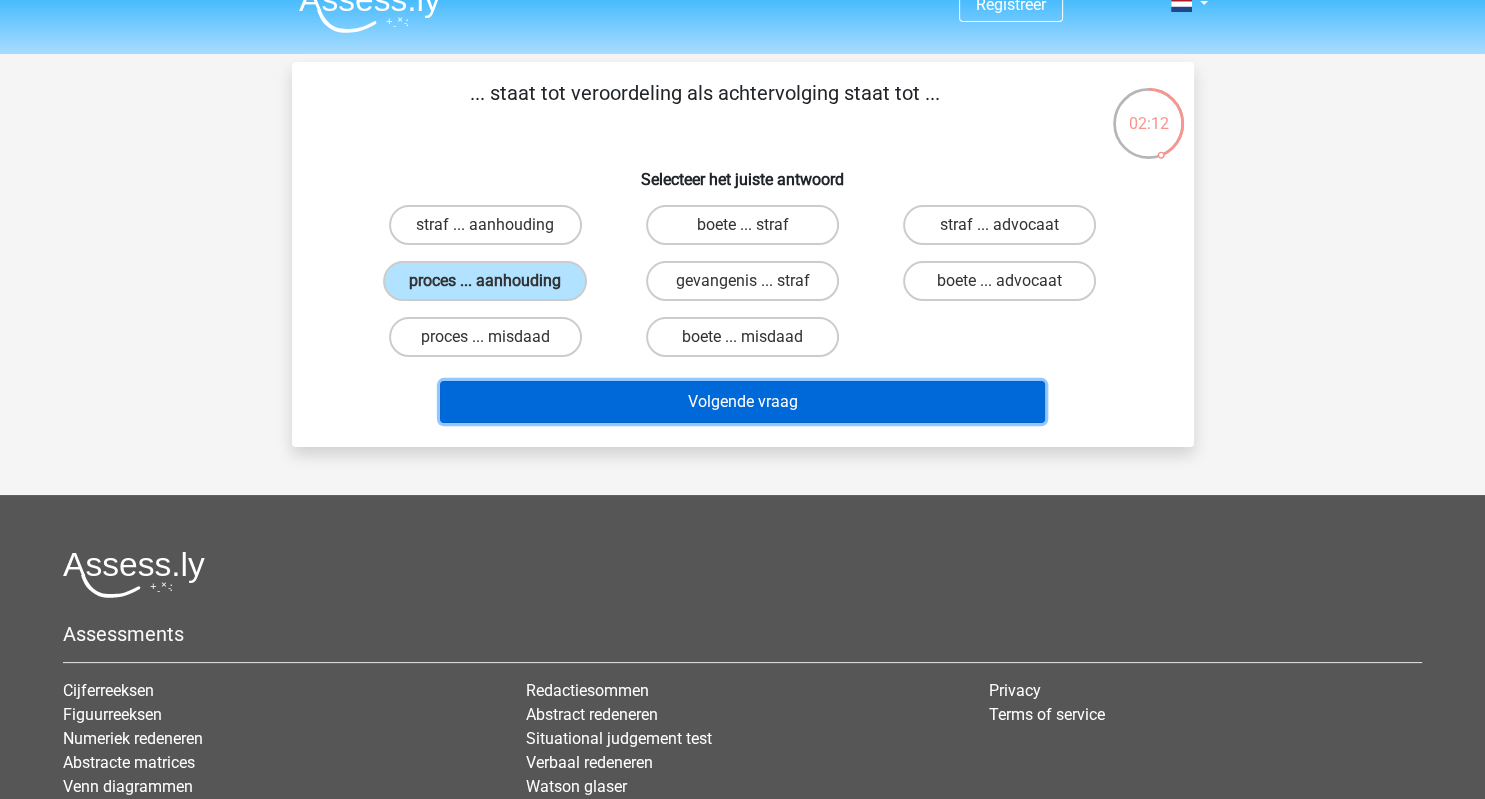 click on "Volgende vraag" at bounding box center (742, 402) 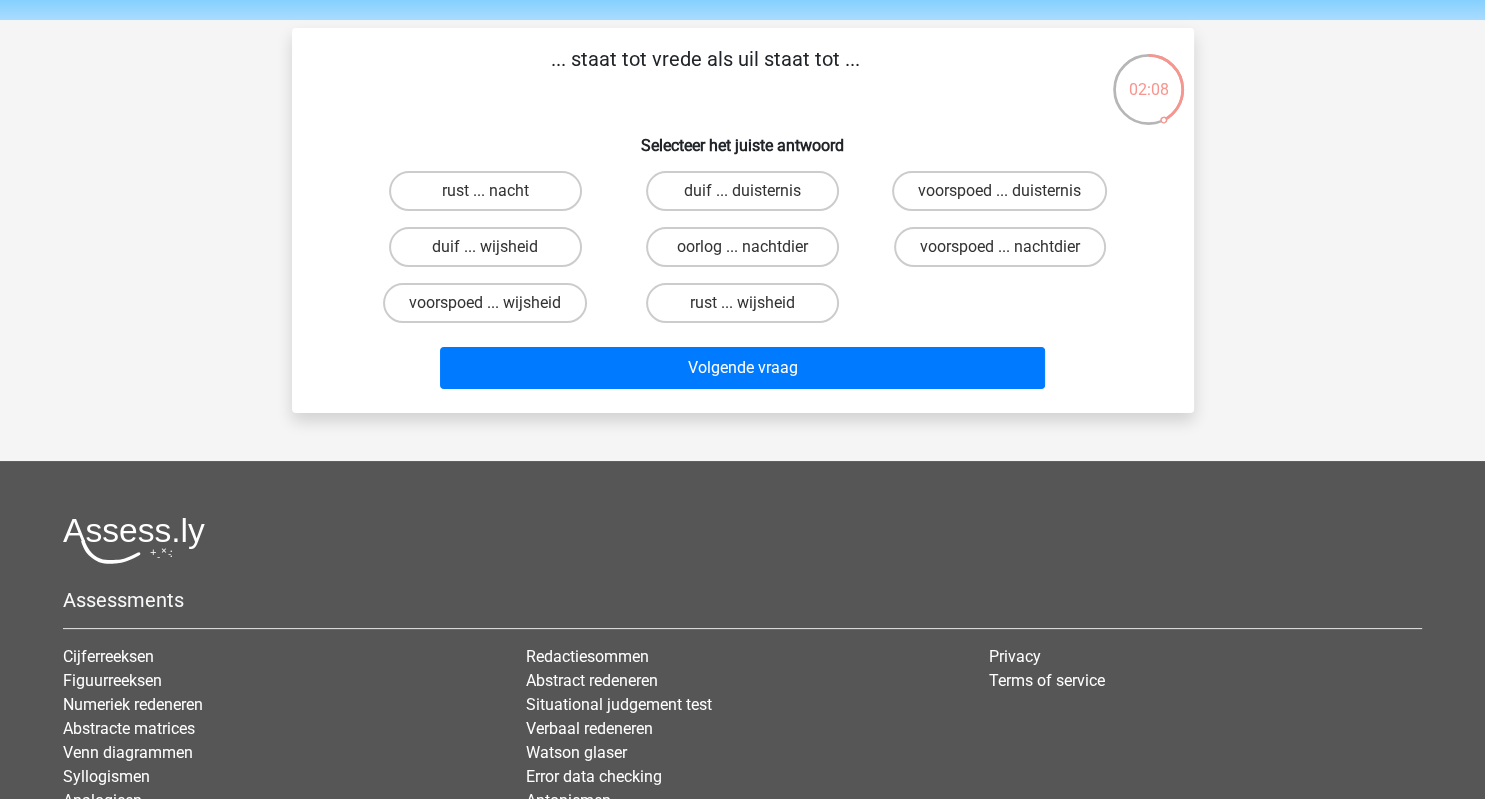 scroll, scrollTop: 61, scrollLeft: 0, axis: vertical 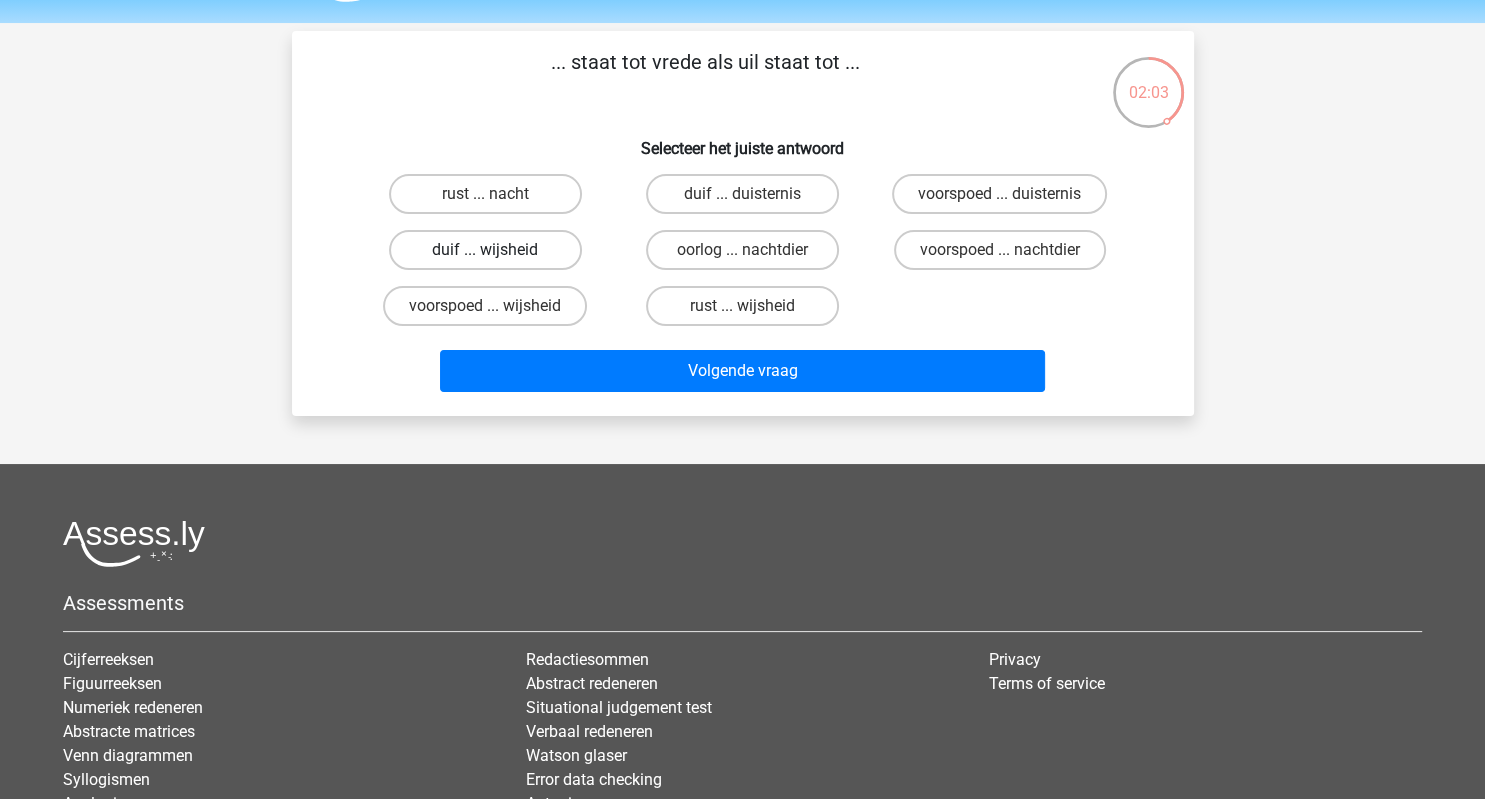 click on "duif ... wijsheid" at bounding box center (485, 250) 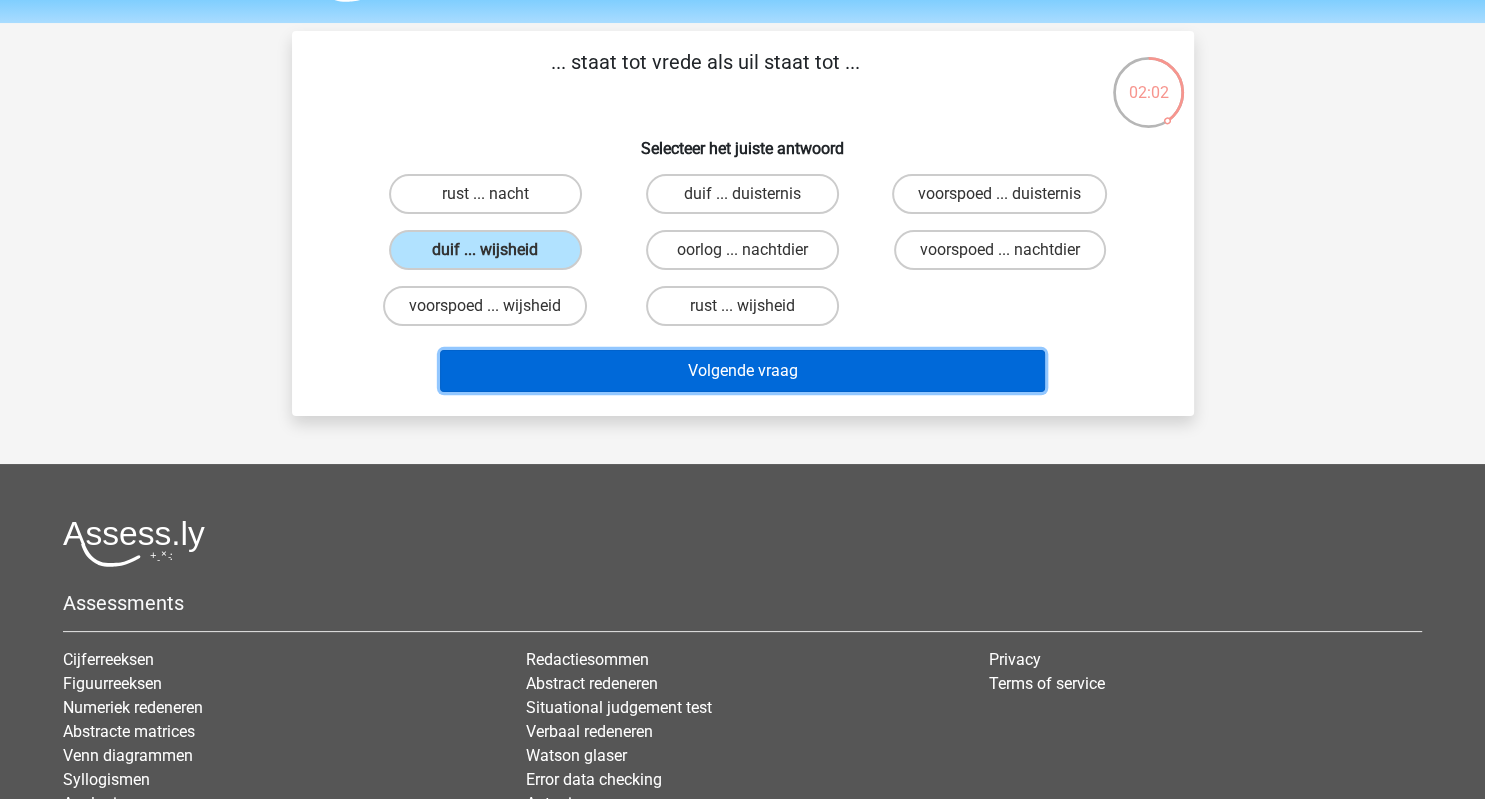 click on "Volgende vraag" at bounding box center (742, 371) 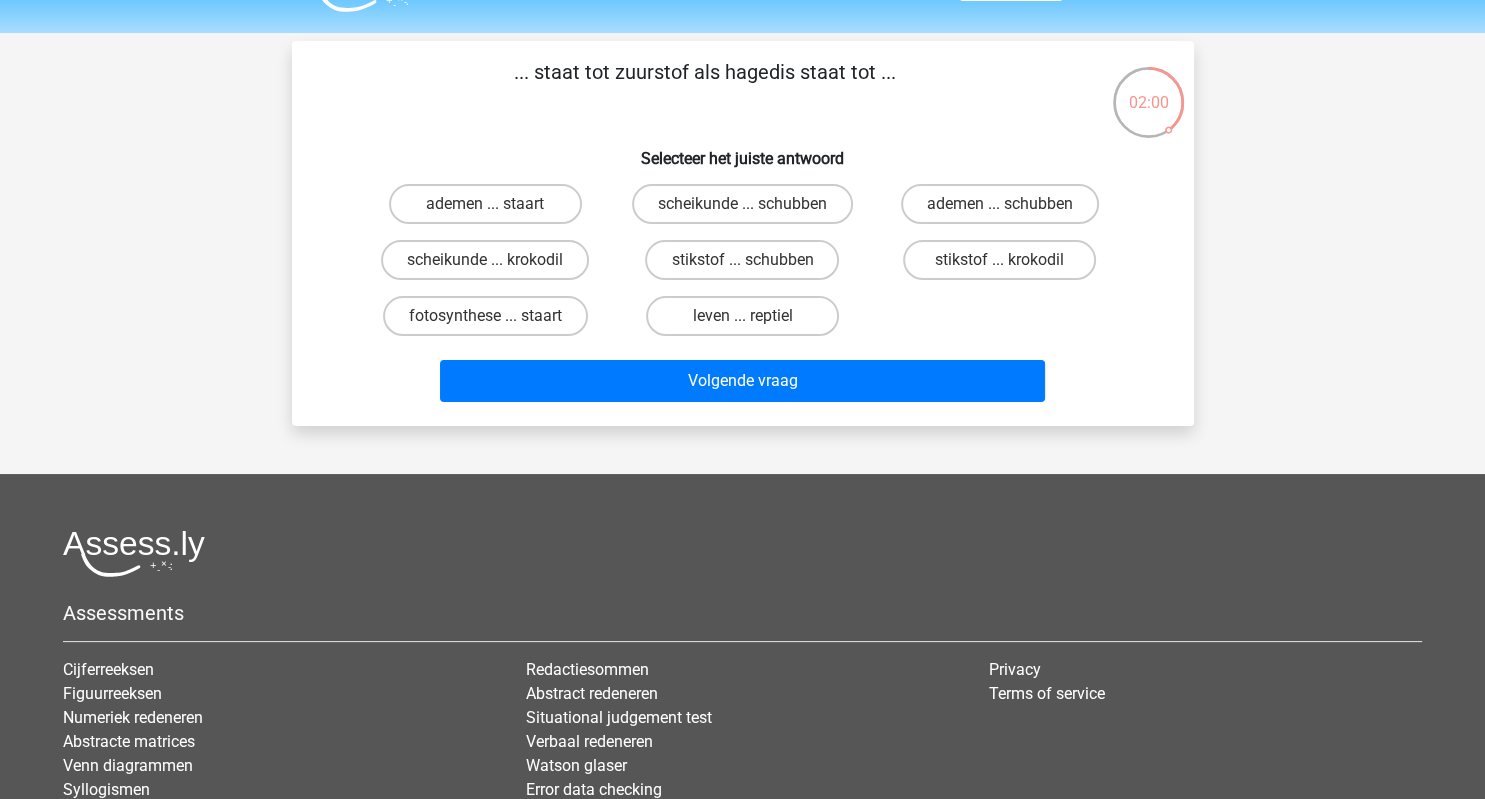 scroll, scrollTop: 40, scrollLeft: 0, axis: vertical 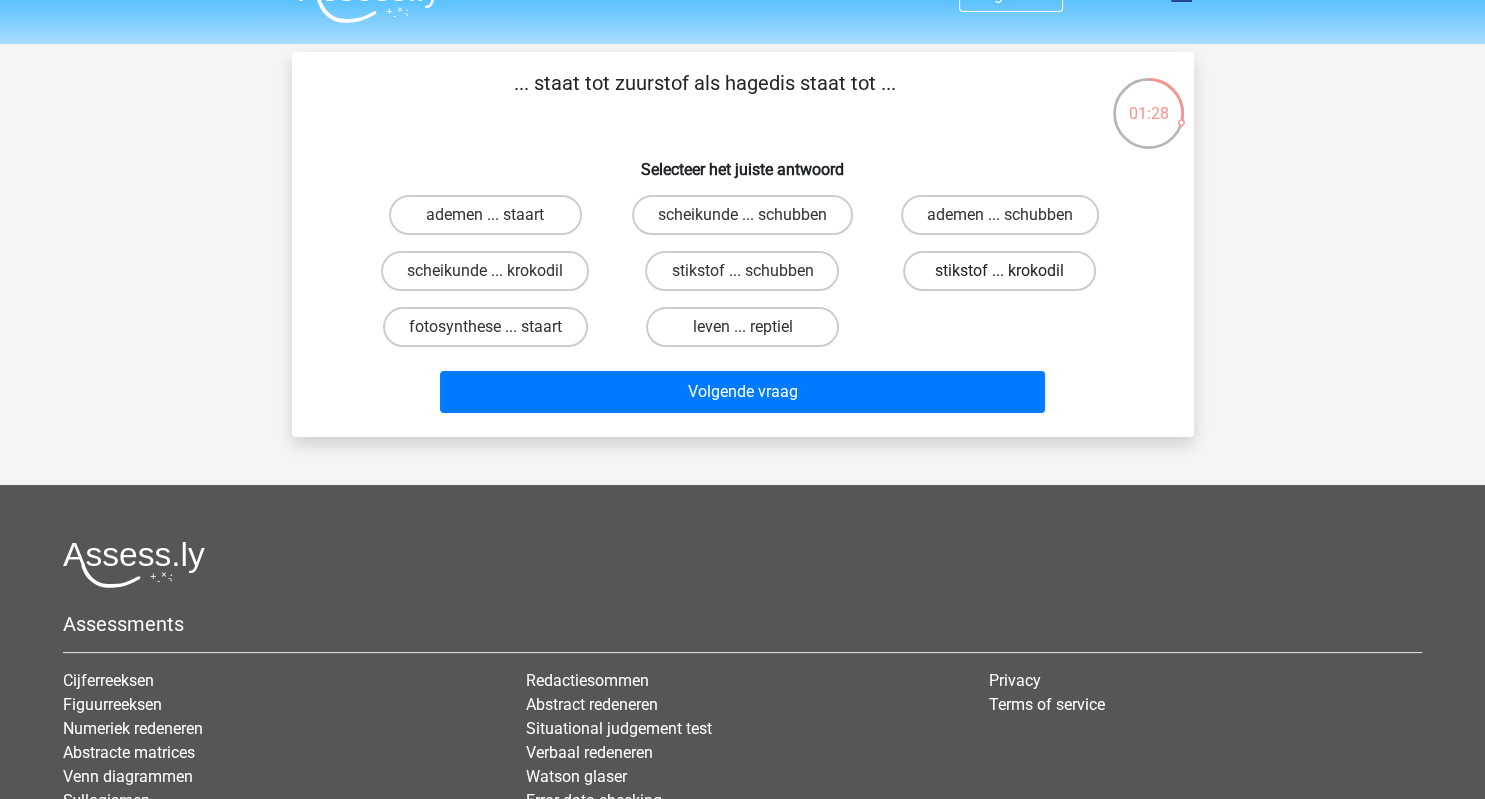 click on "stikstof ... krokodil" at bounding box center (999, 271) 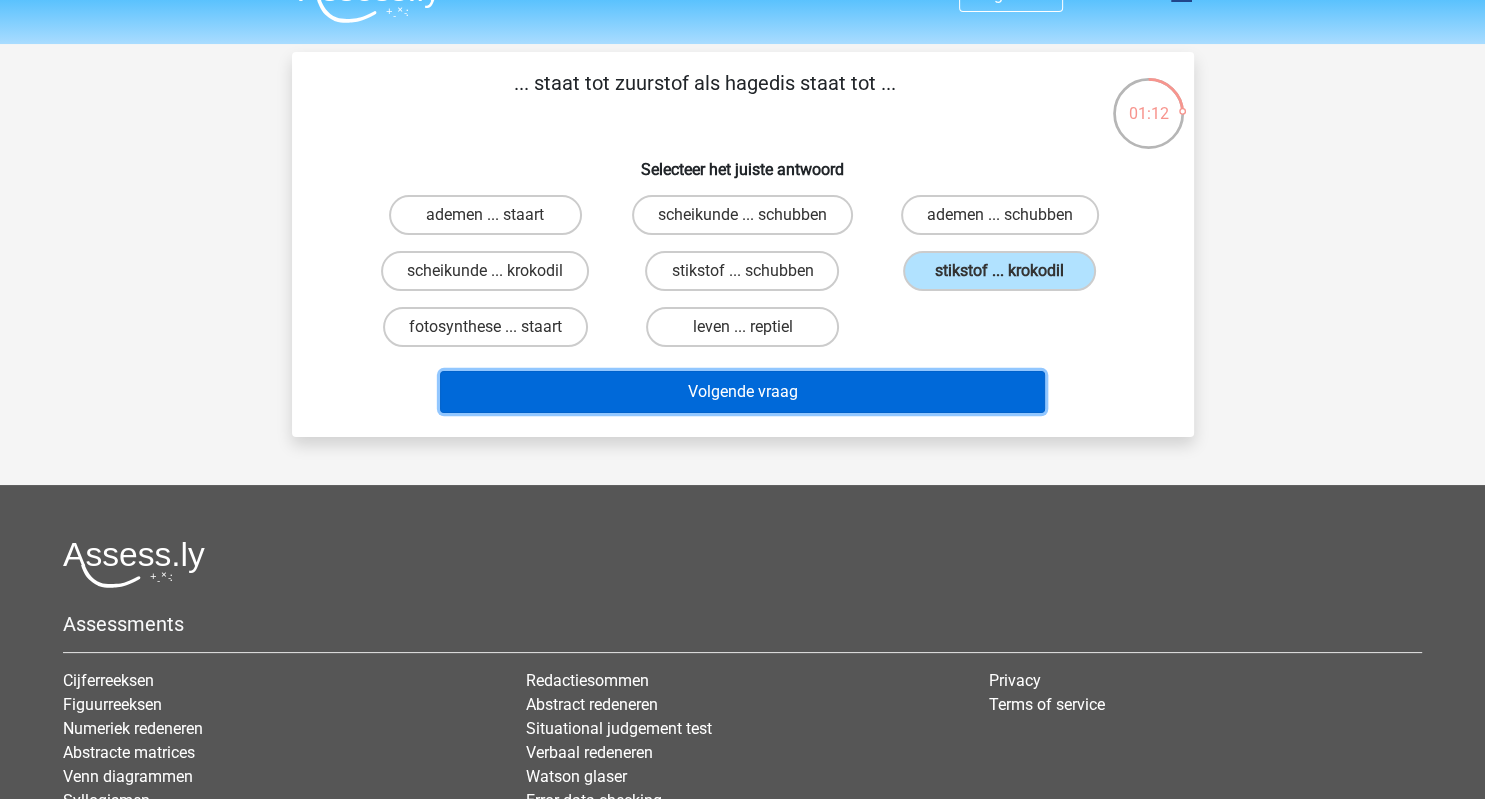 click on "Volgende vraag" at bounding box center [742, 392] 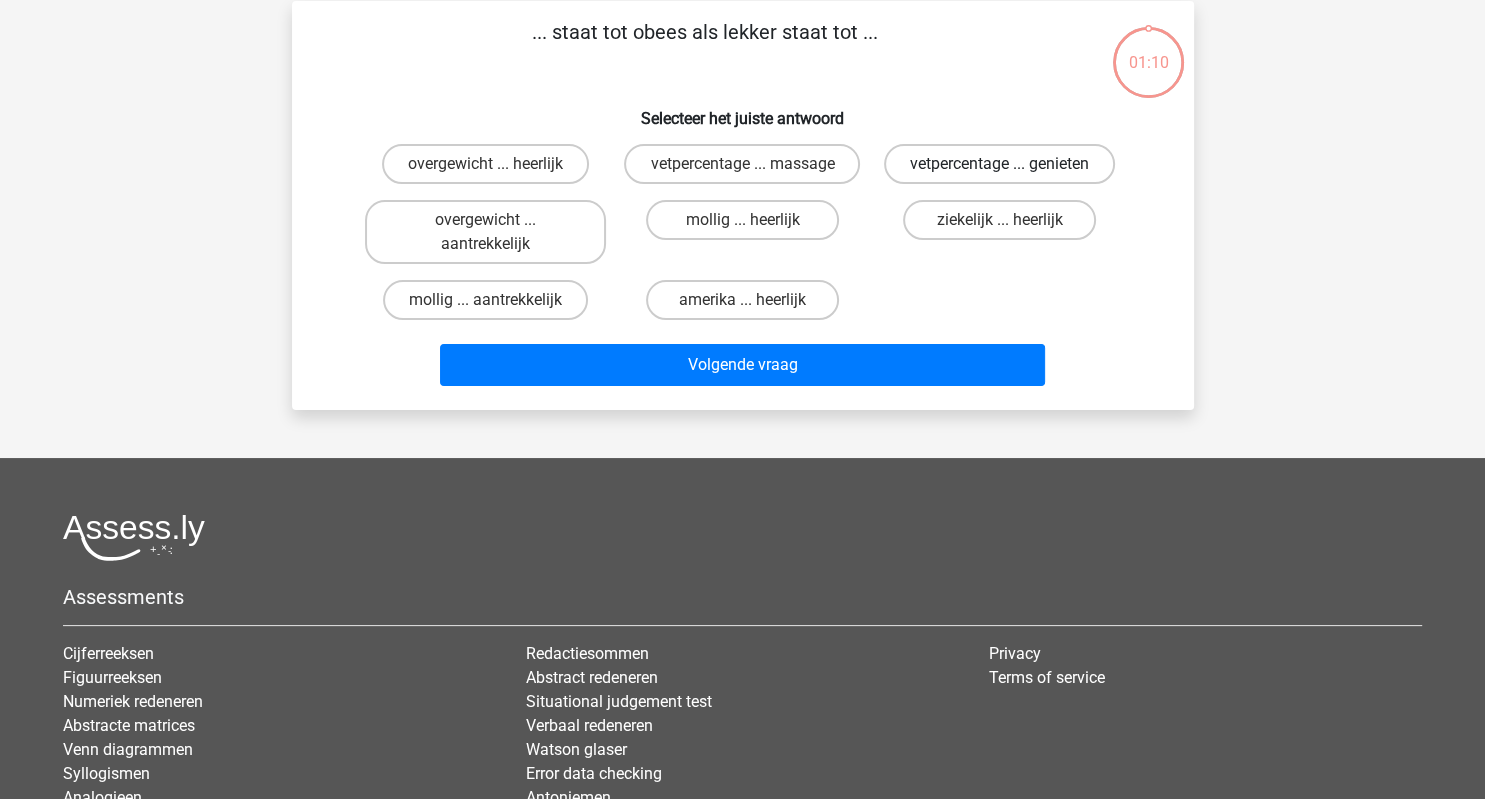 scroll, scrollTop: 92, scrollLeft: 0, axis: vertical 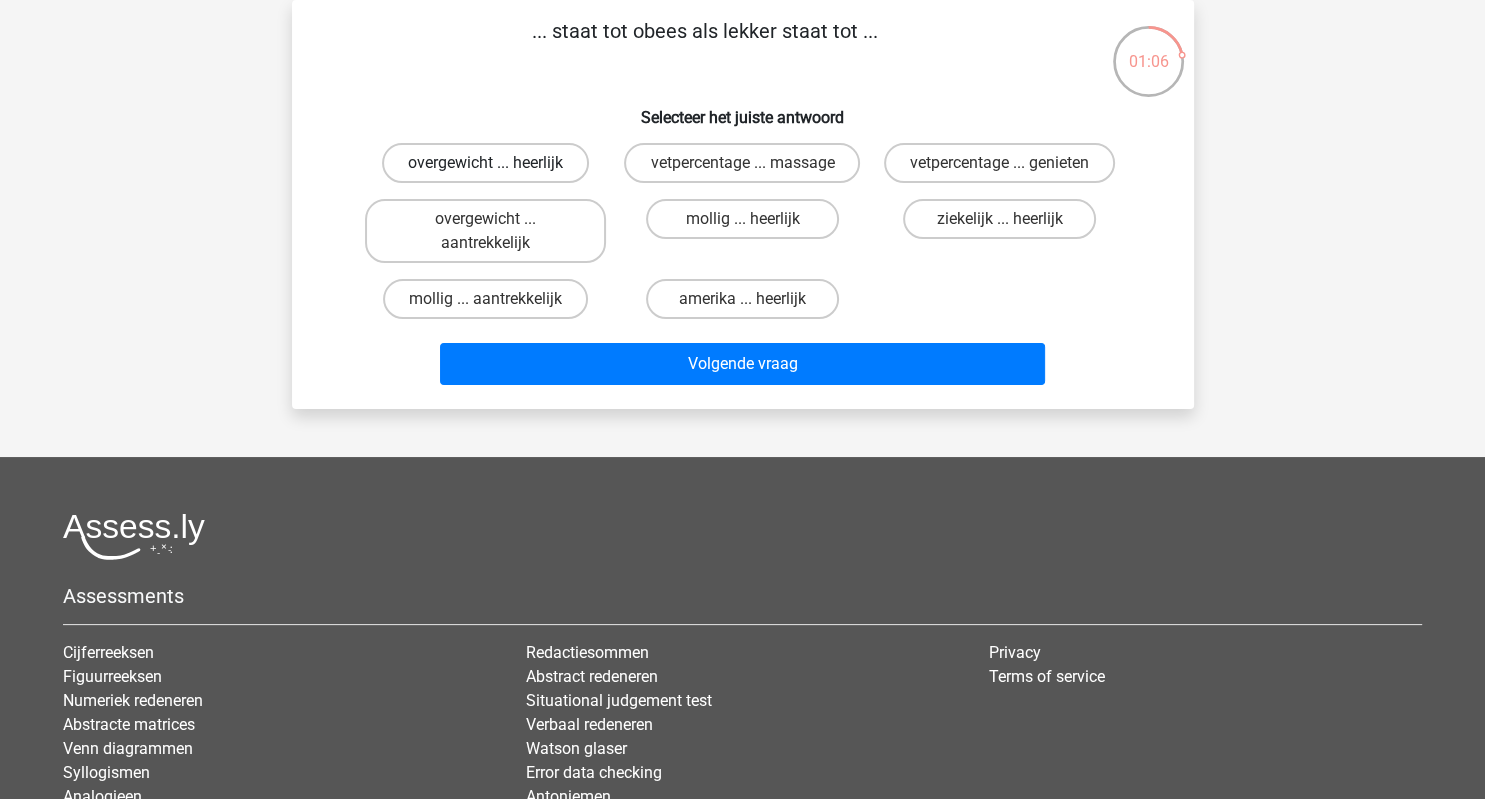 click on "overgewicht ... heerlijk" at bounding box center (485, 163) 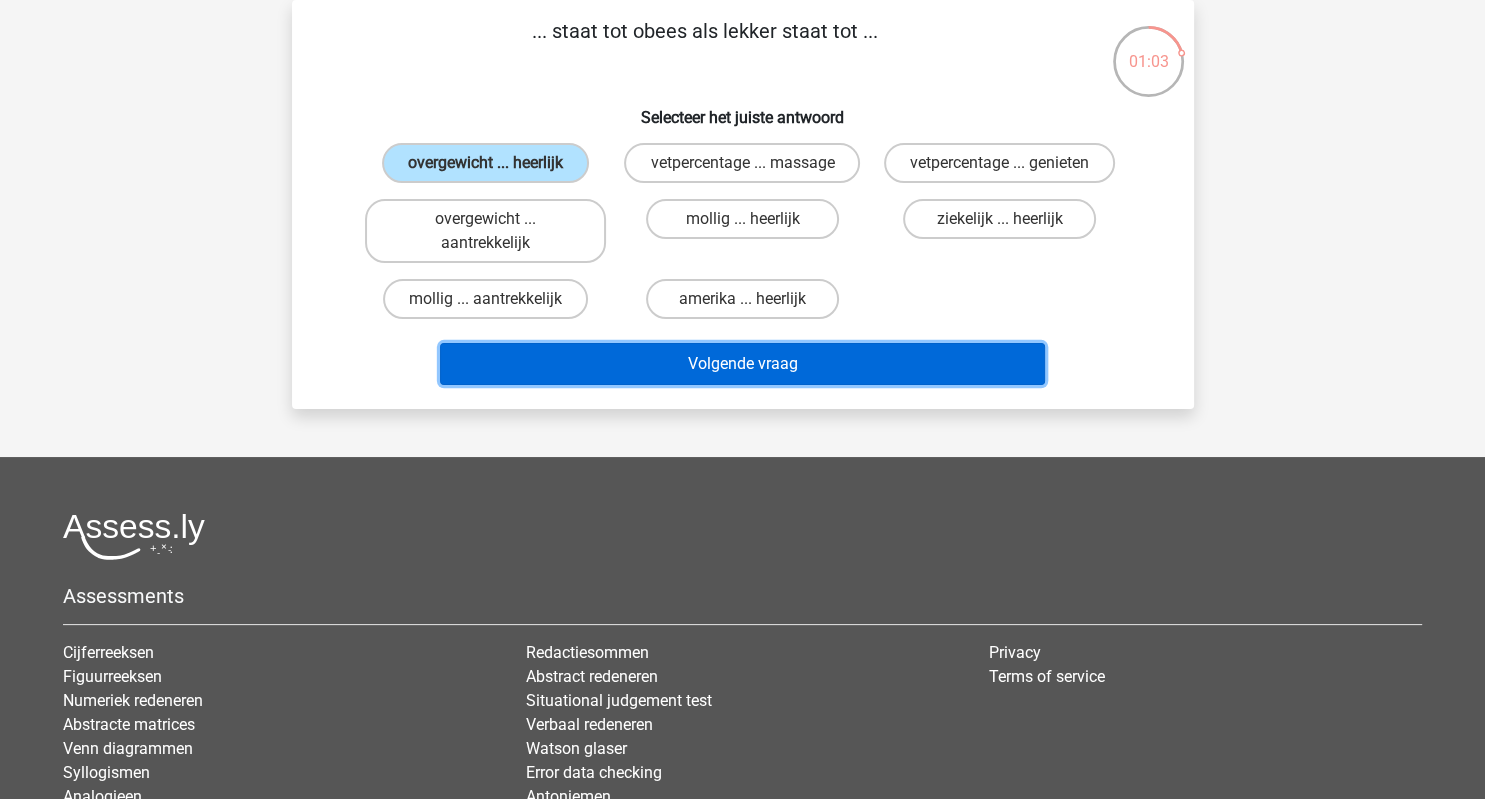 click on "Volgende vraag" at bounding box center [742, 364] 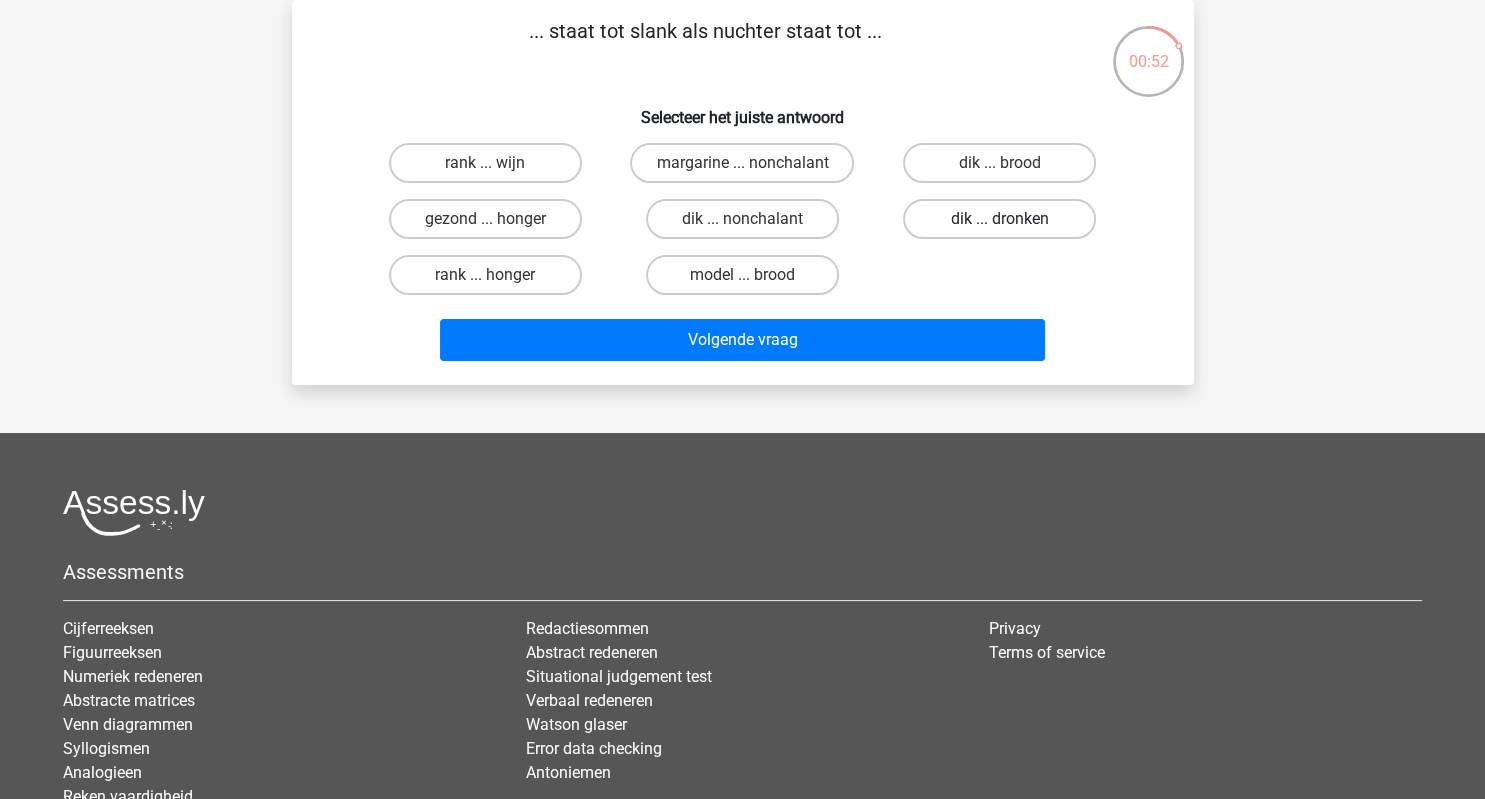 click on "dik ... dronken" at bounding box center [999, 219] 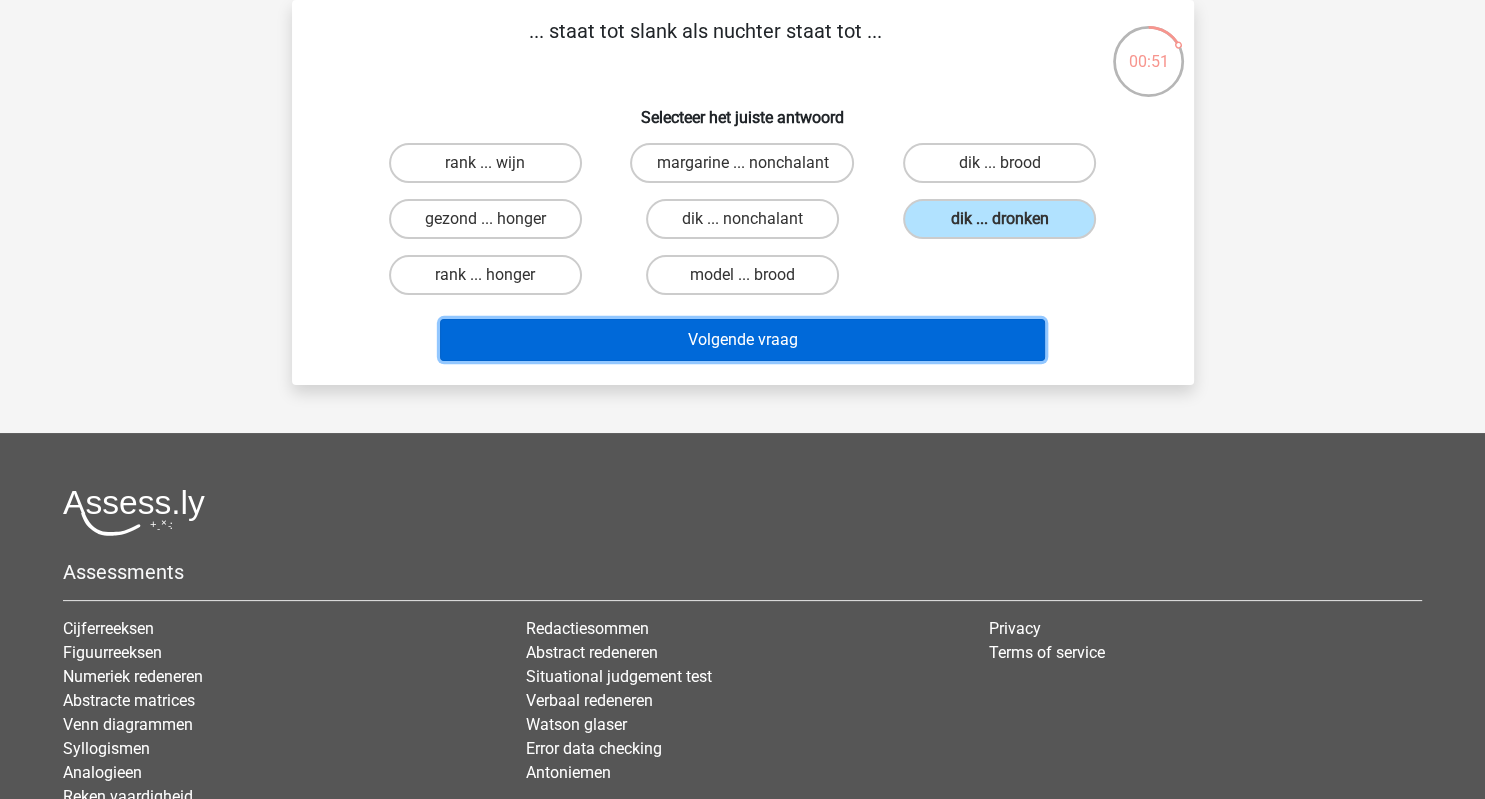 click on "Volgende vraag" at bounding box center (742, 340) 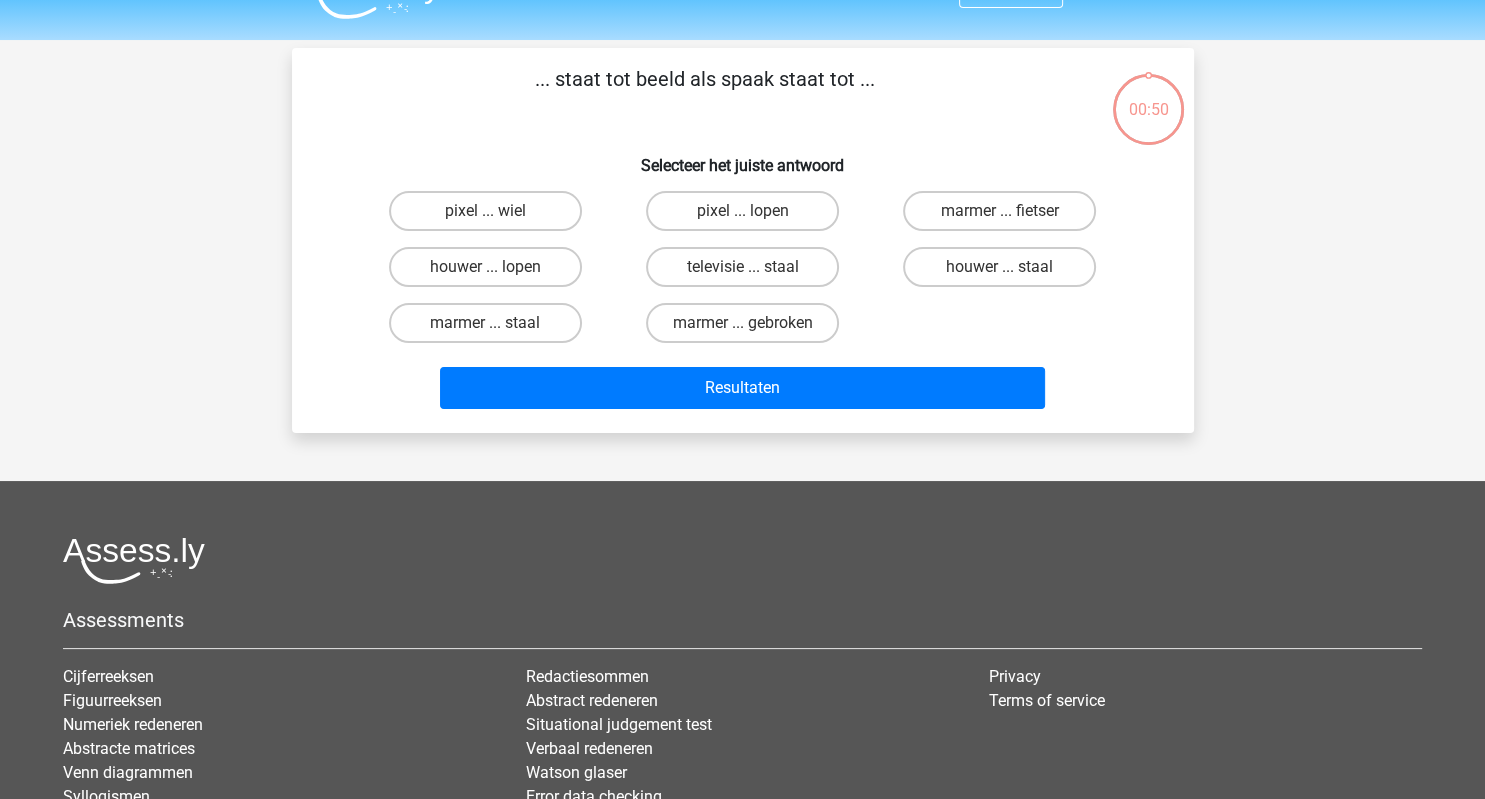 scroll, scrollTop: 35, scrollLeft: 0, axis: vertical 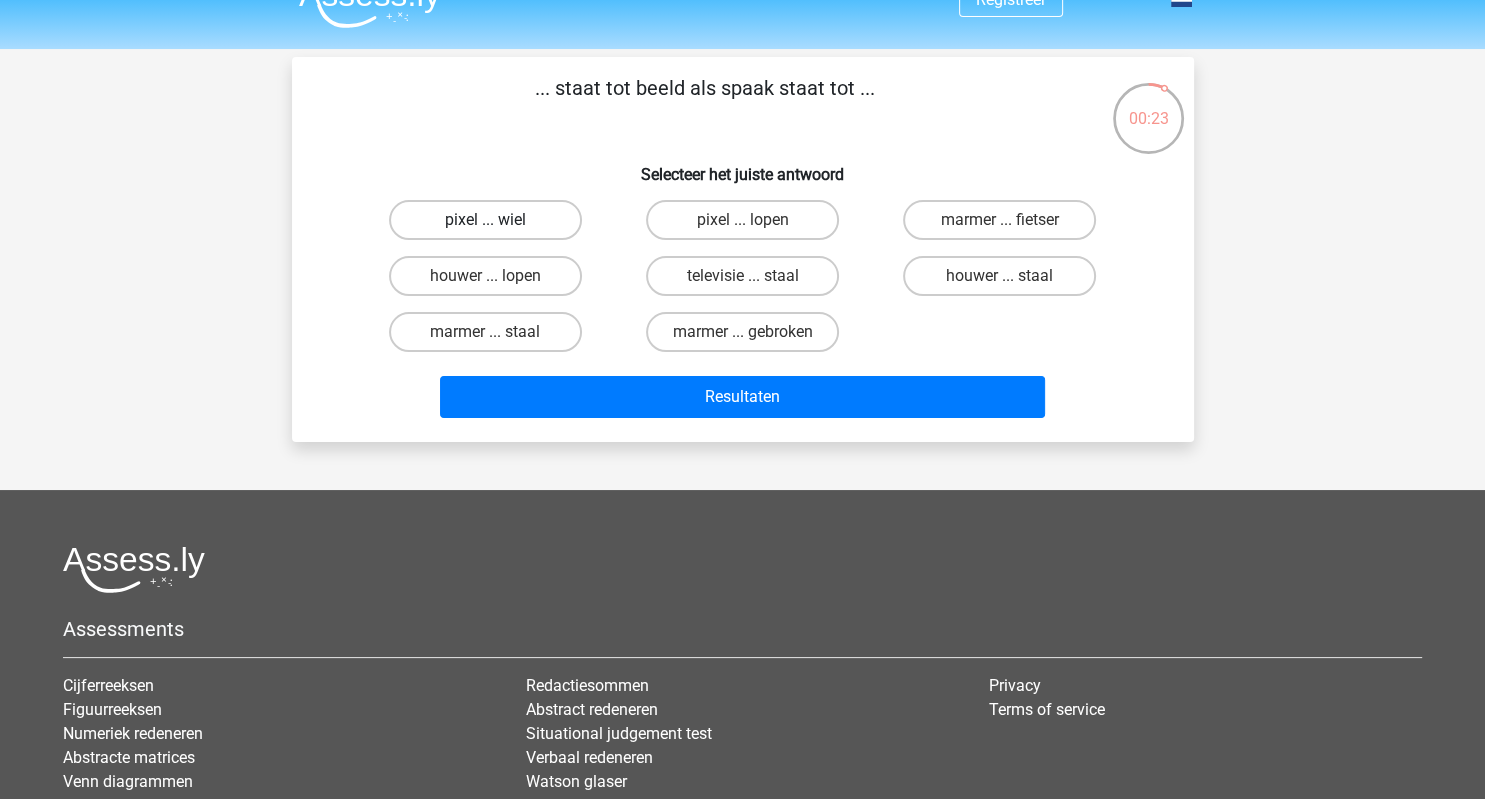 click on "pixel ... wiel" at bounding box center [485, 220] 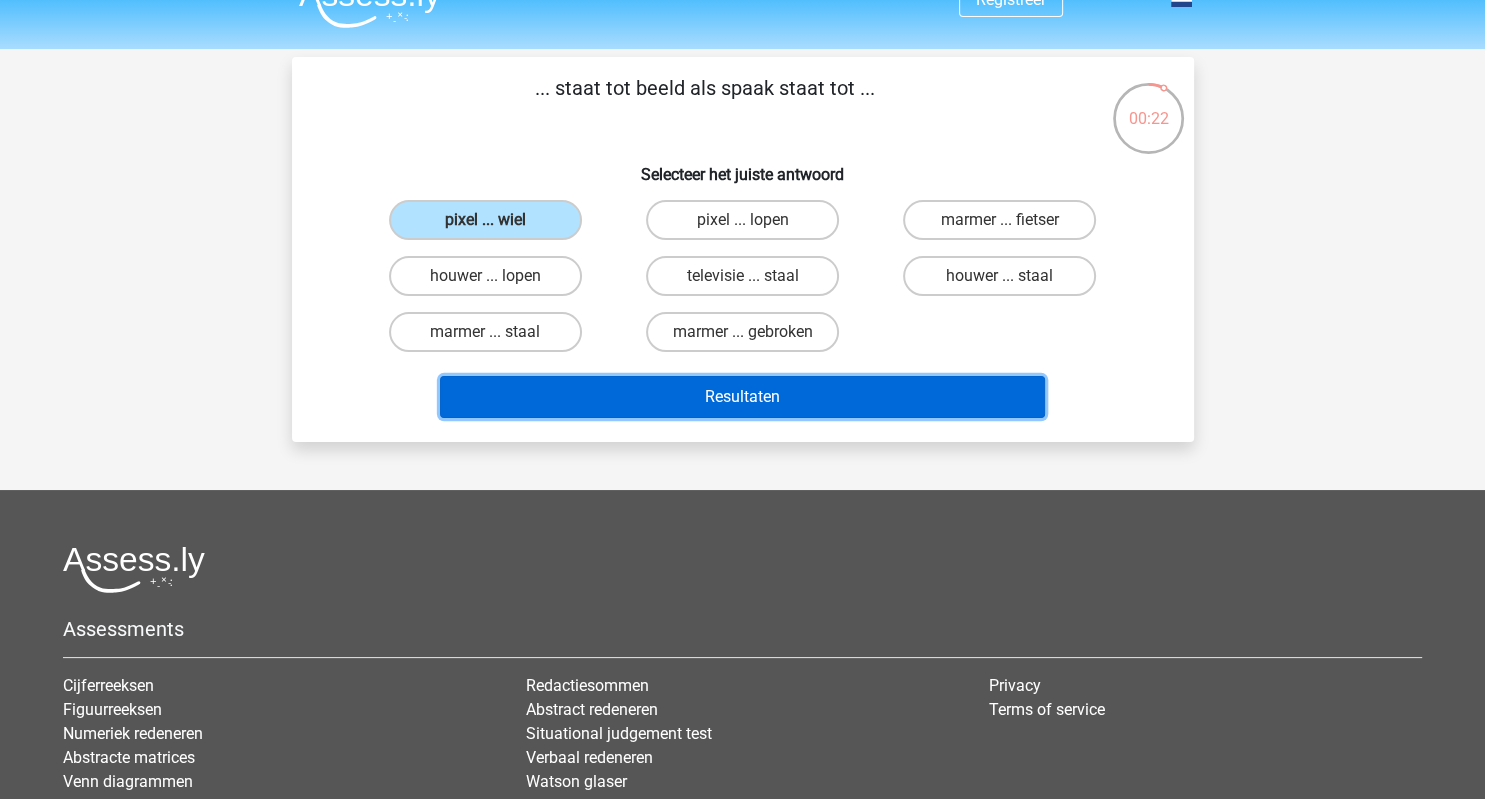 click on "Resultaten" at bounding box center (742, 397) 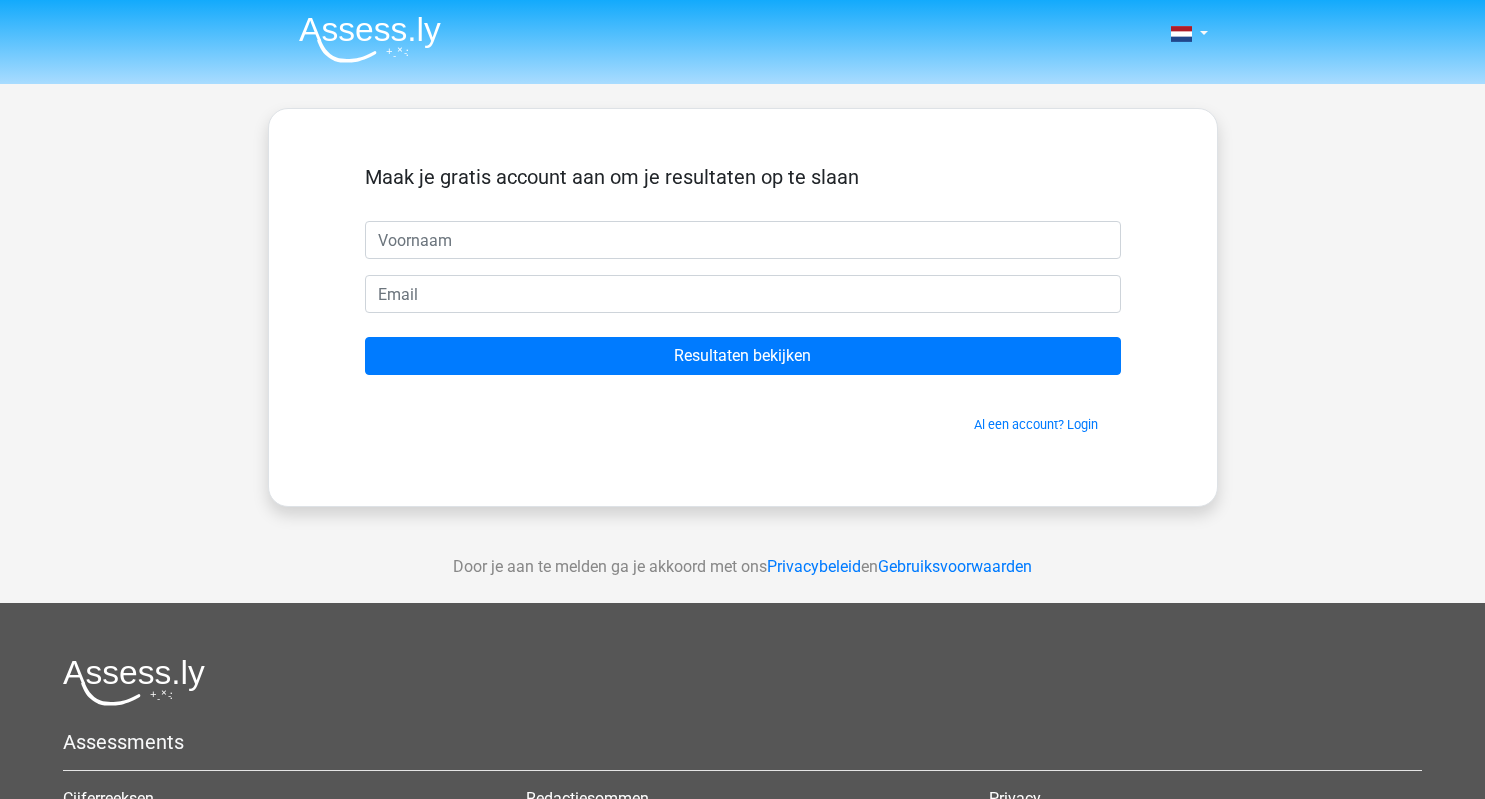 scroll, scrollTop: 0, scrollLeft: 0, axis: both 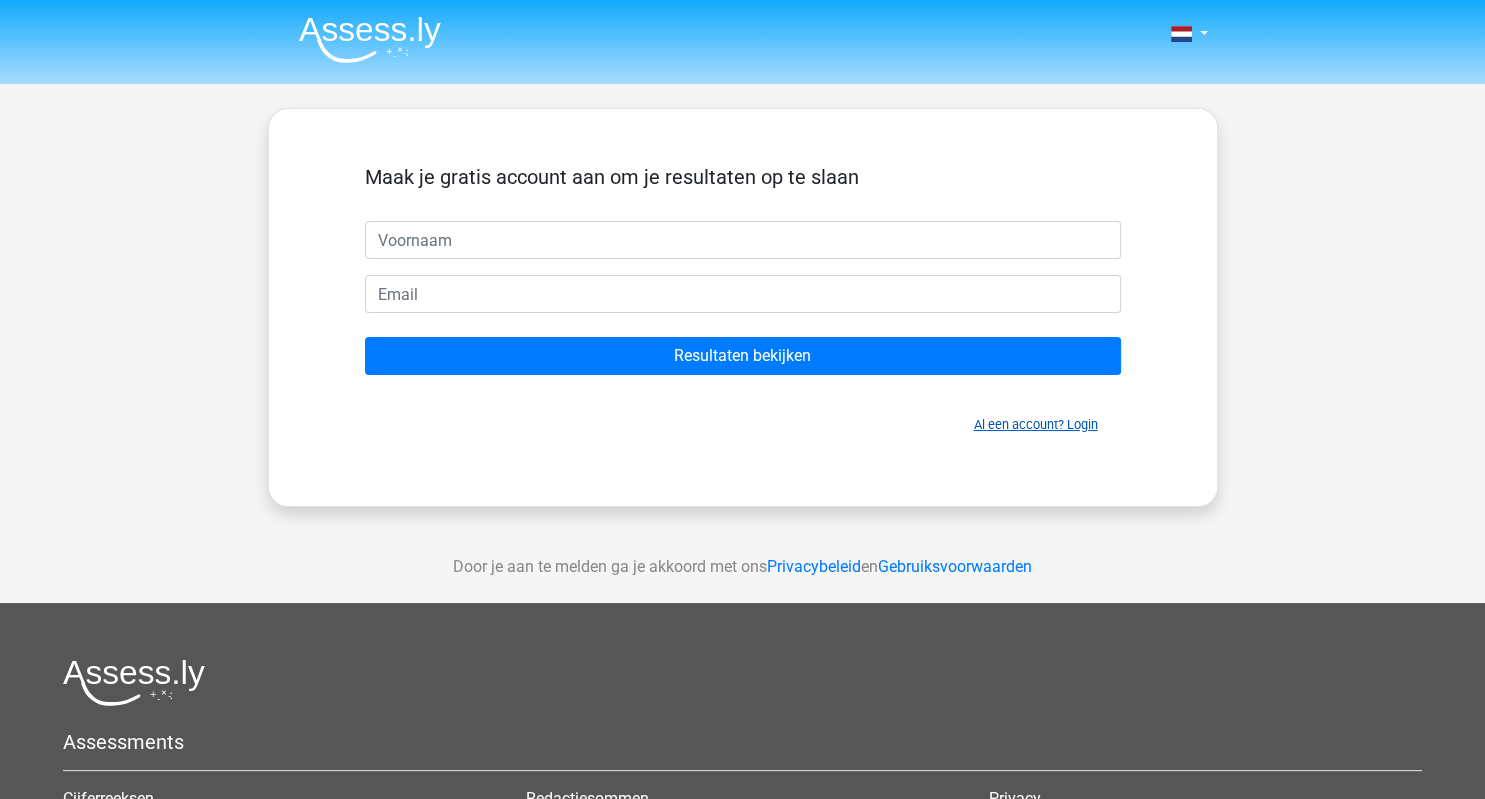 click on "Al een account? Login" at bounding box center [1036, 424] 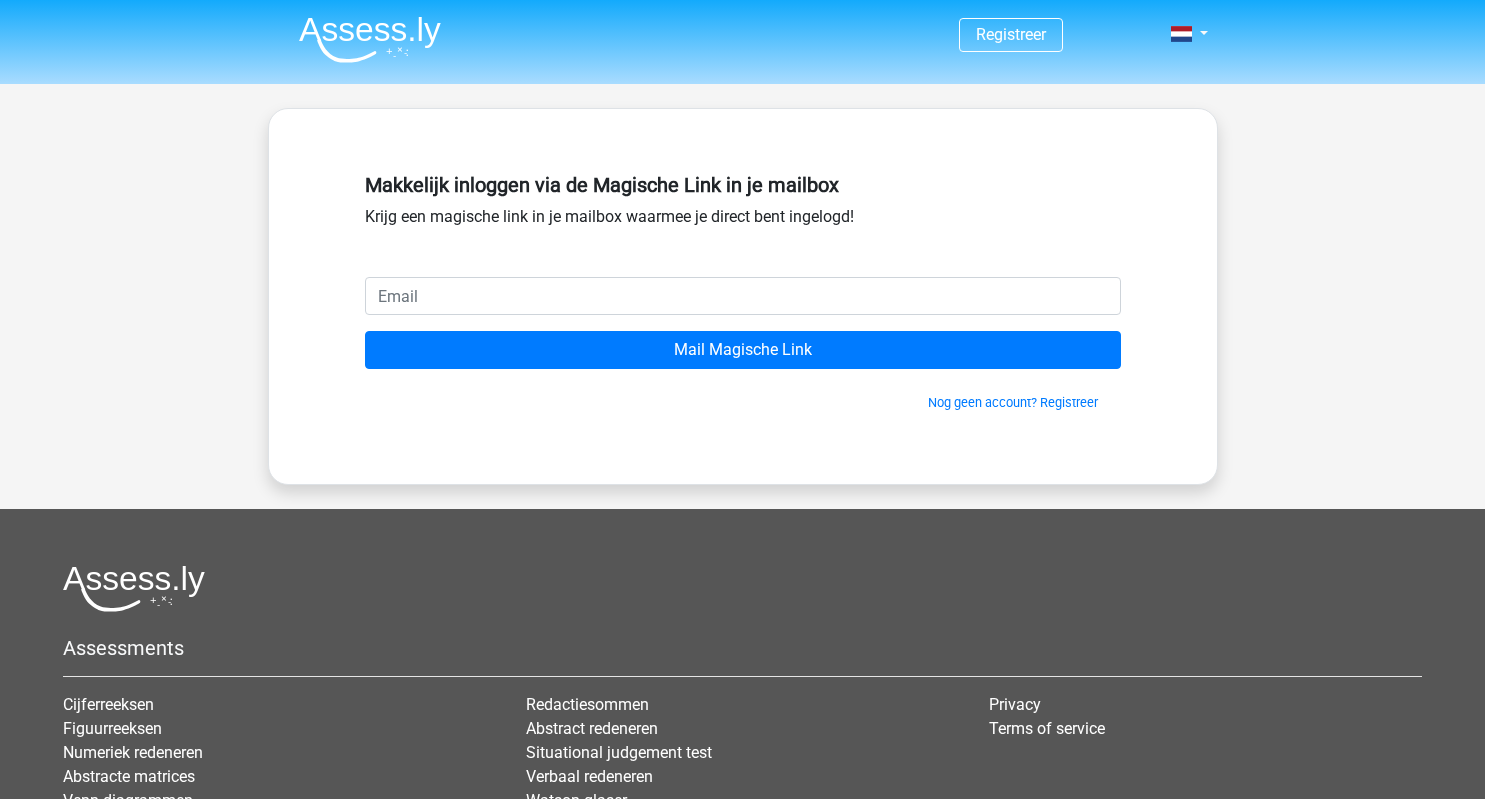 scroll, scrollTop: 0, scrollLeft: 0, axis: both 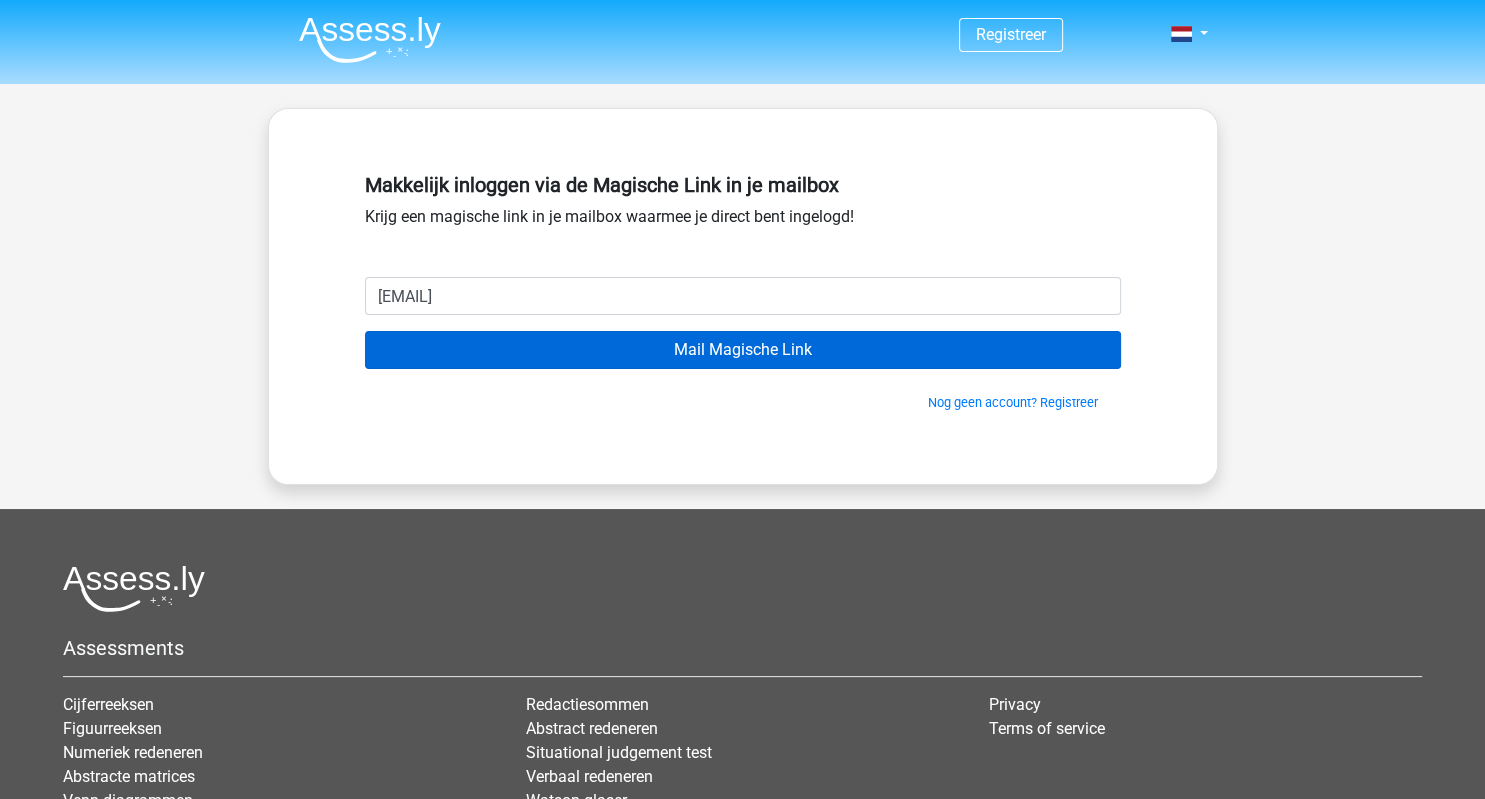 type on "steven-bothof@hotmail.com" 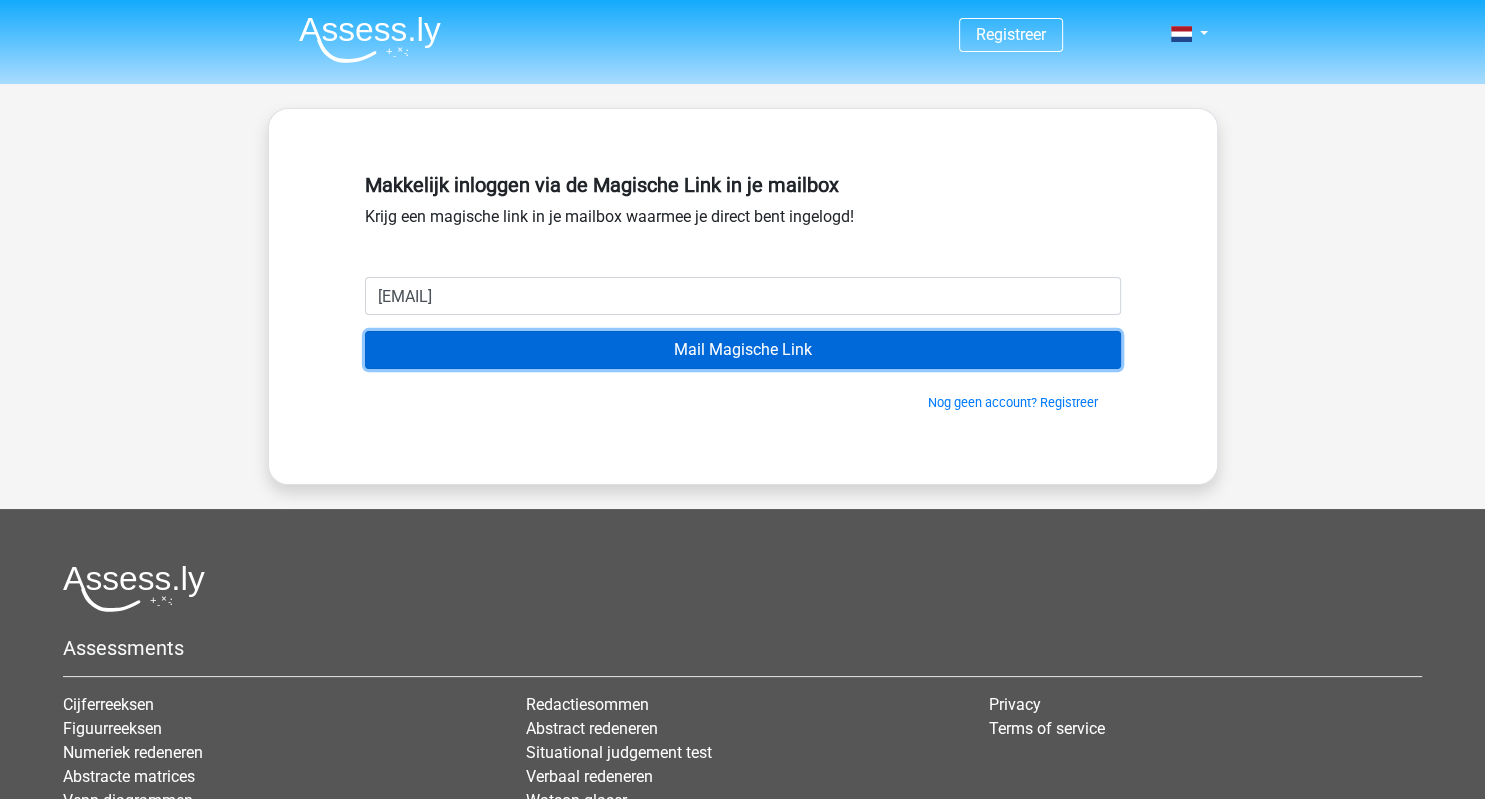 click on "Mail Magische Link" at bounding box center [743, 350] 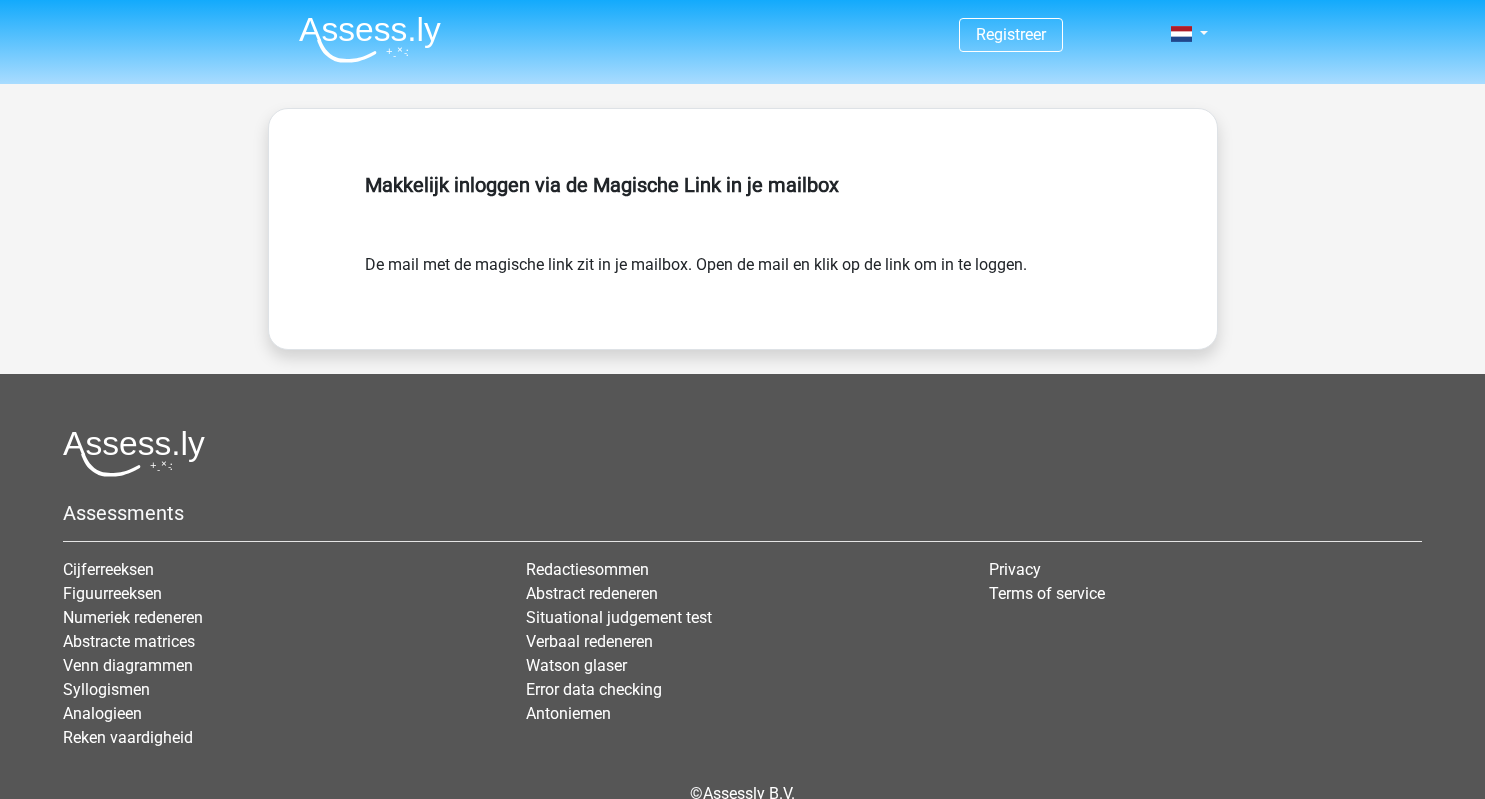 scroll, scrollTop: 0, scrollLeft: 0, axis: both 